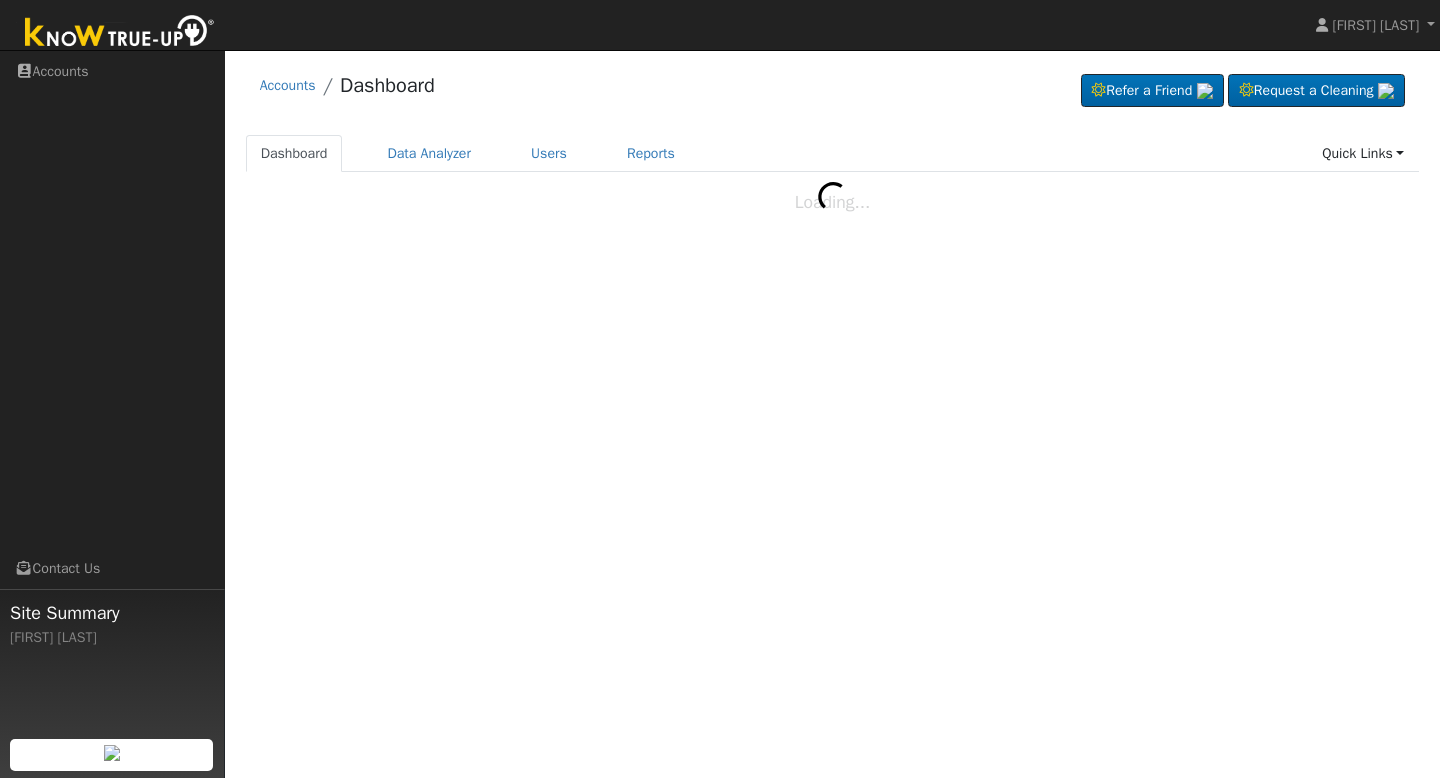 scroll, scrollTop: 0, scrollLeft: 0, axis: both 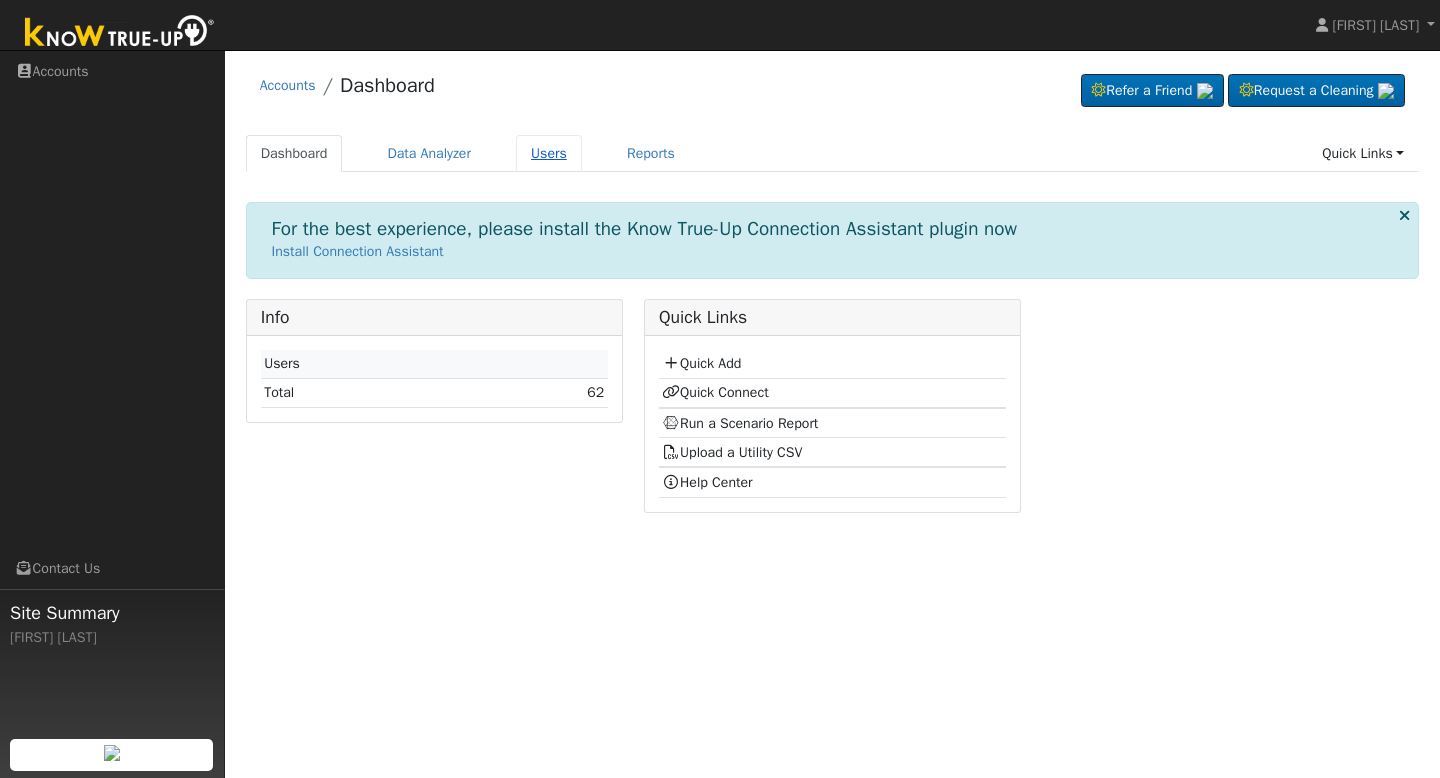 click on "Users" at bounding box center (549, 153) 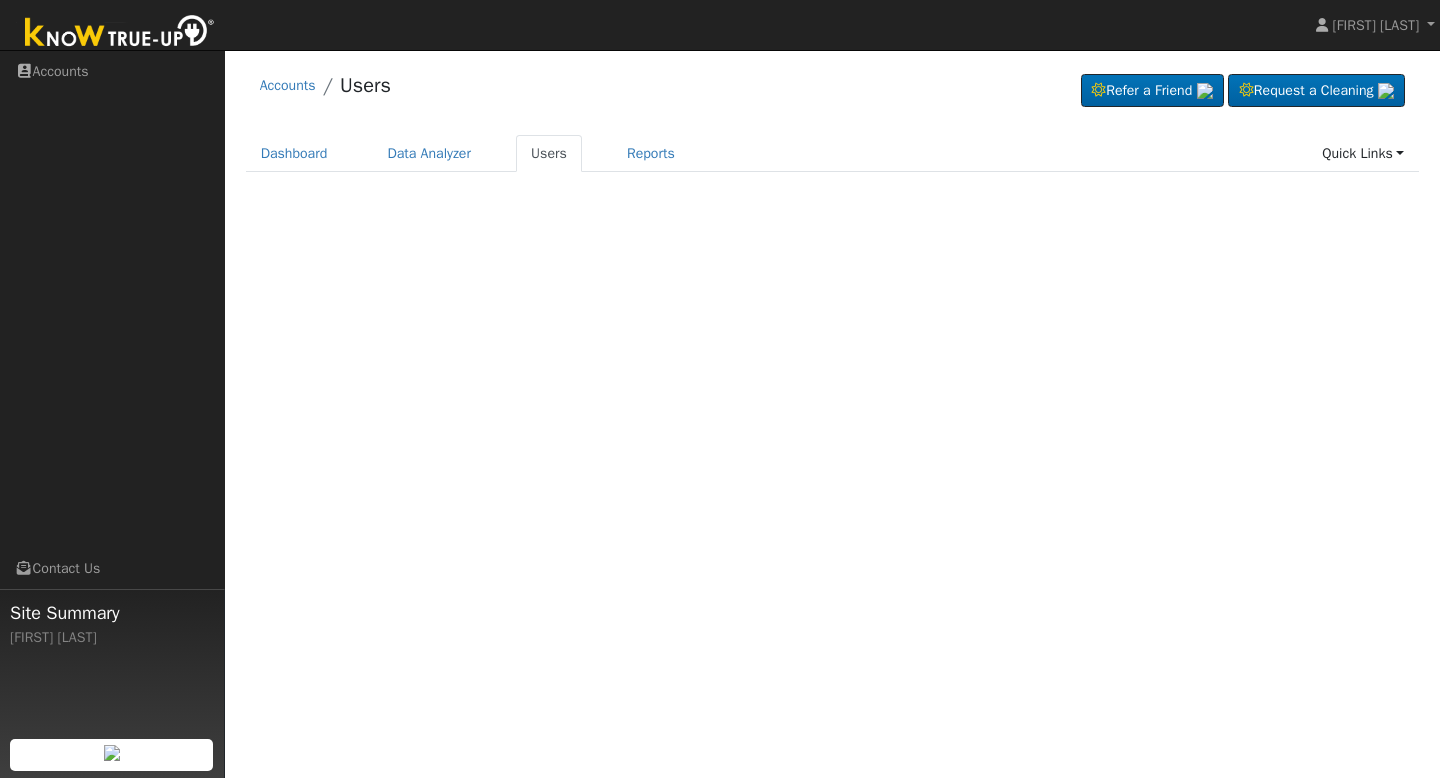 scroll, scrollTop: 0, scrollLeft: 0, axis: both 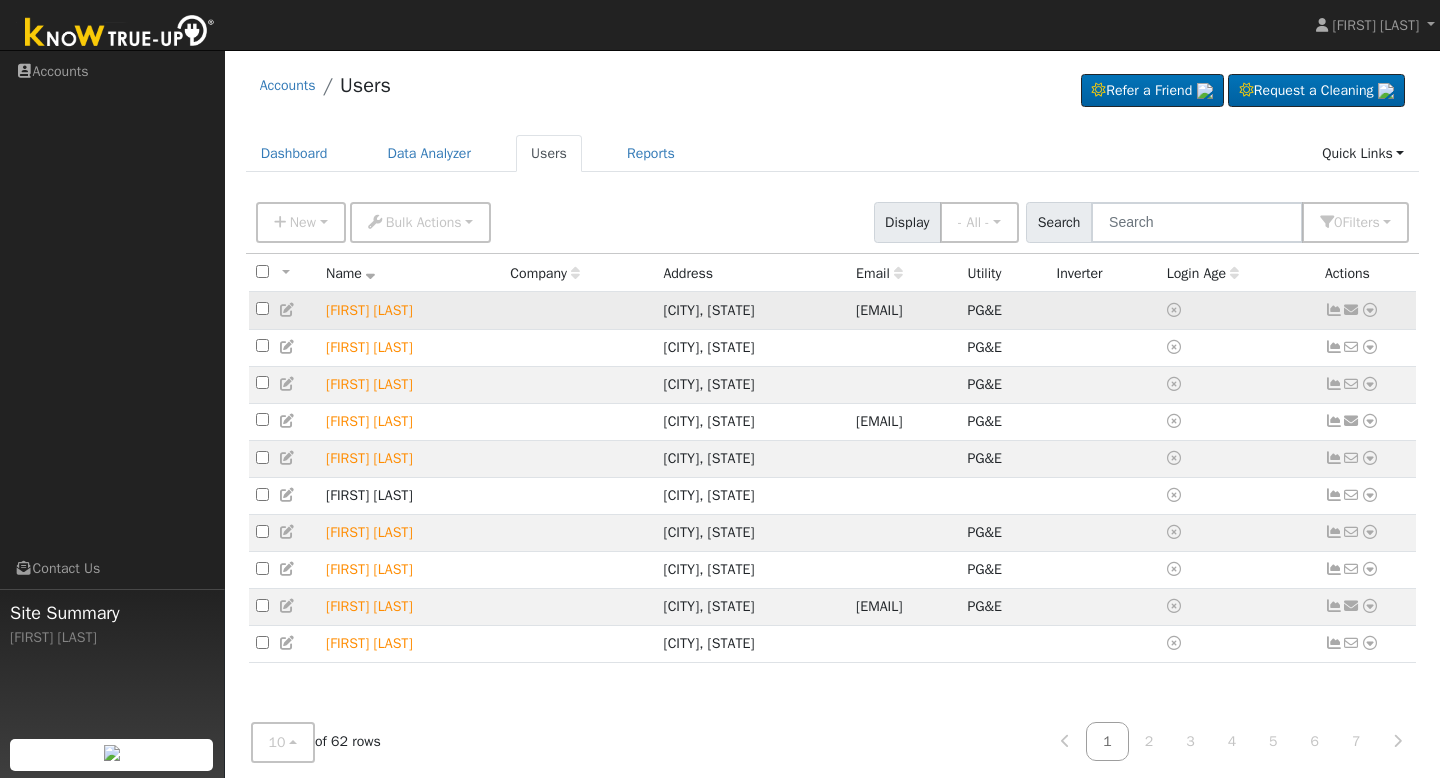 click on "[FIRST] [LAST]" at bounding box center (411, 310) 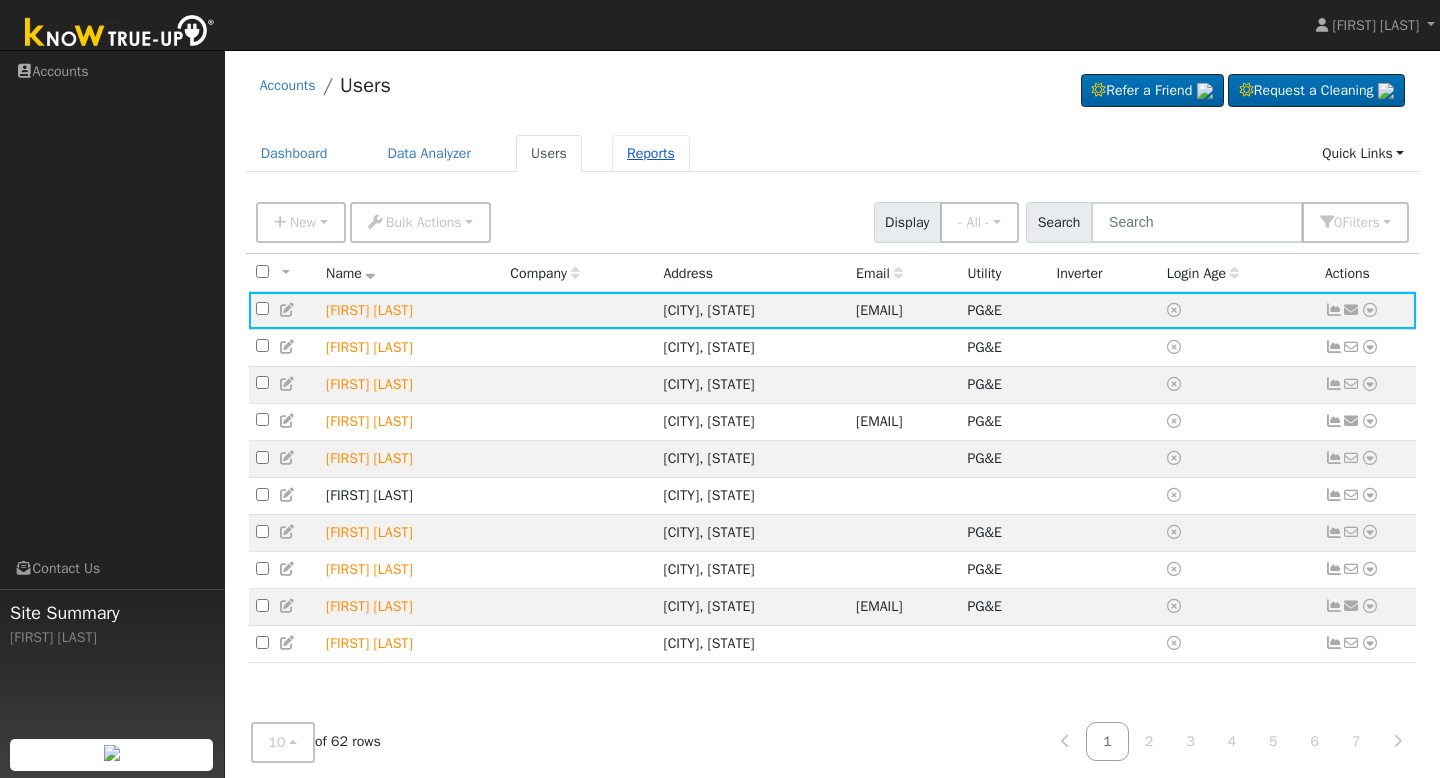 click on "Reports" at bounding box center (651, 153) 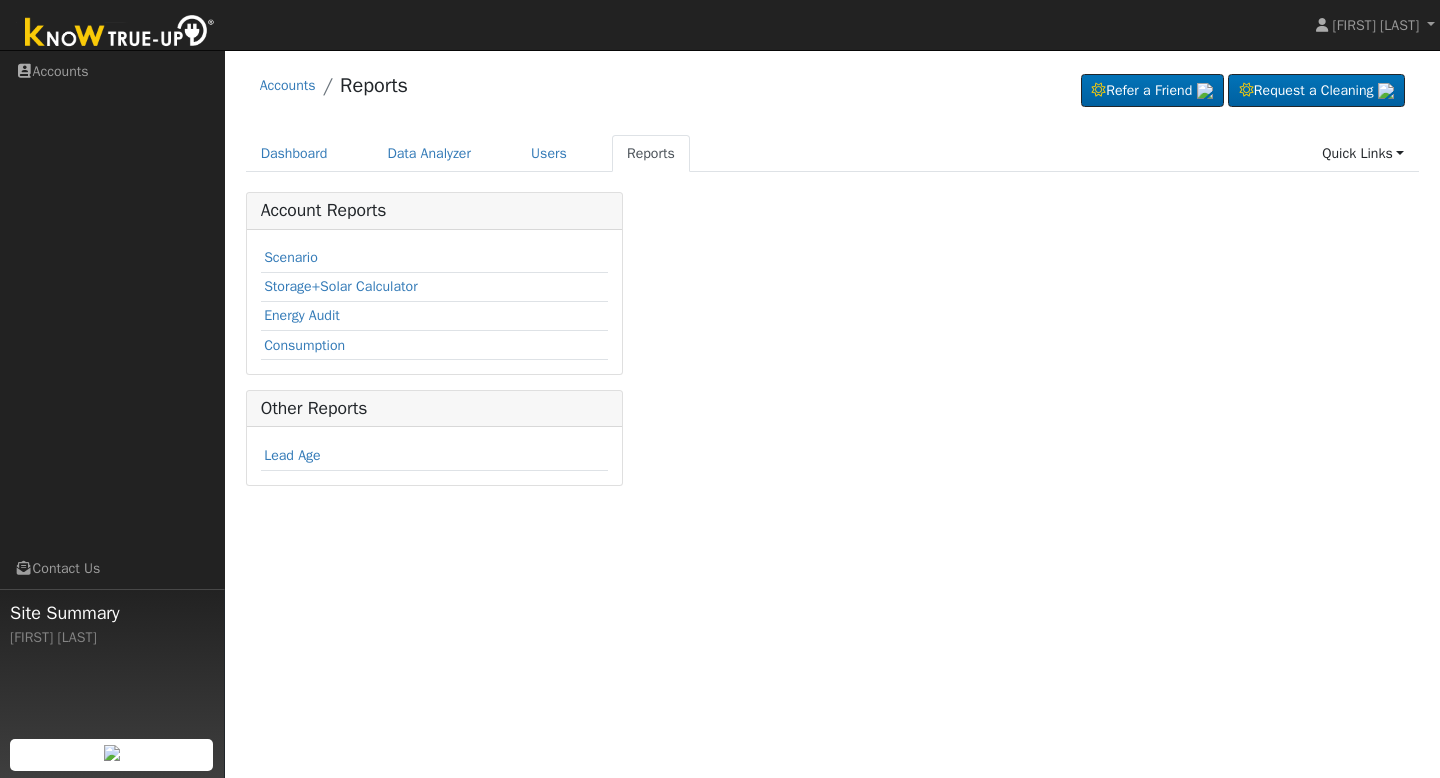 scroll, scrollTop: 0, scrollLeft: 0, axis: both 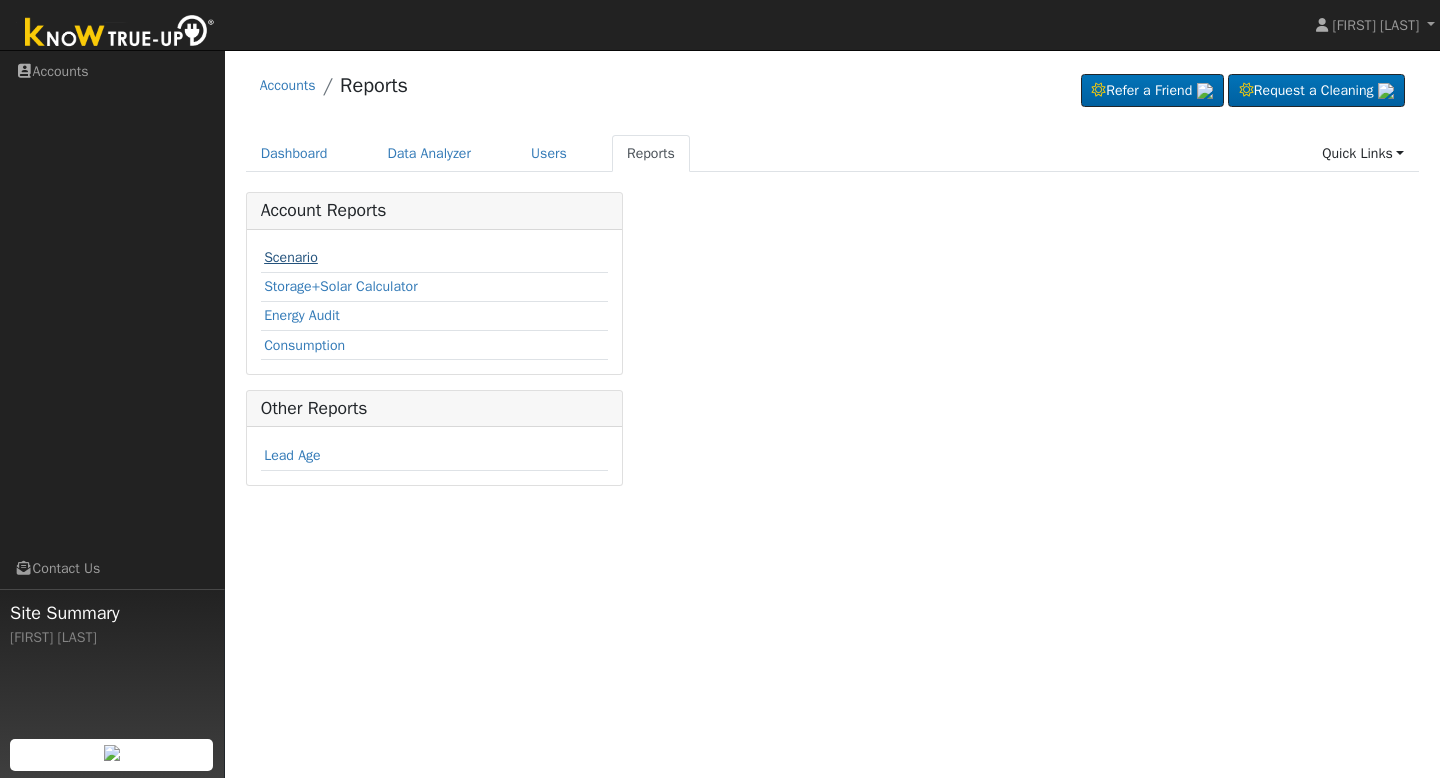 click on "Scenario" at bounding box center [291, 257] 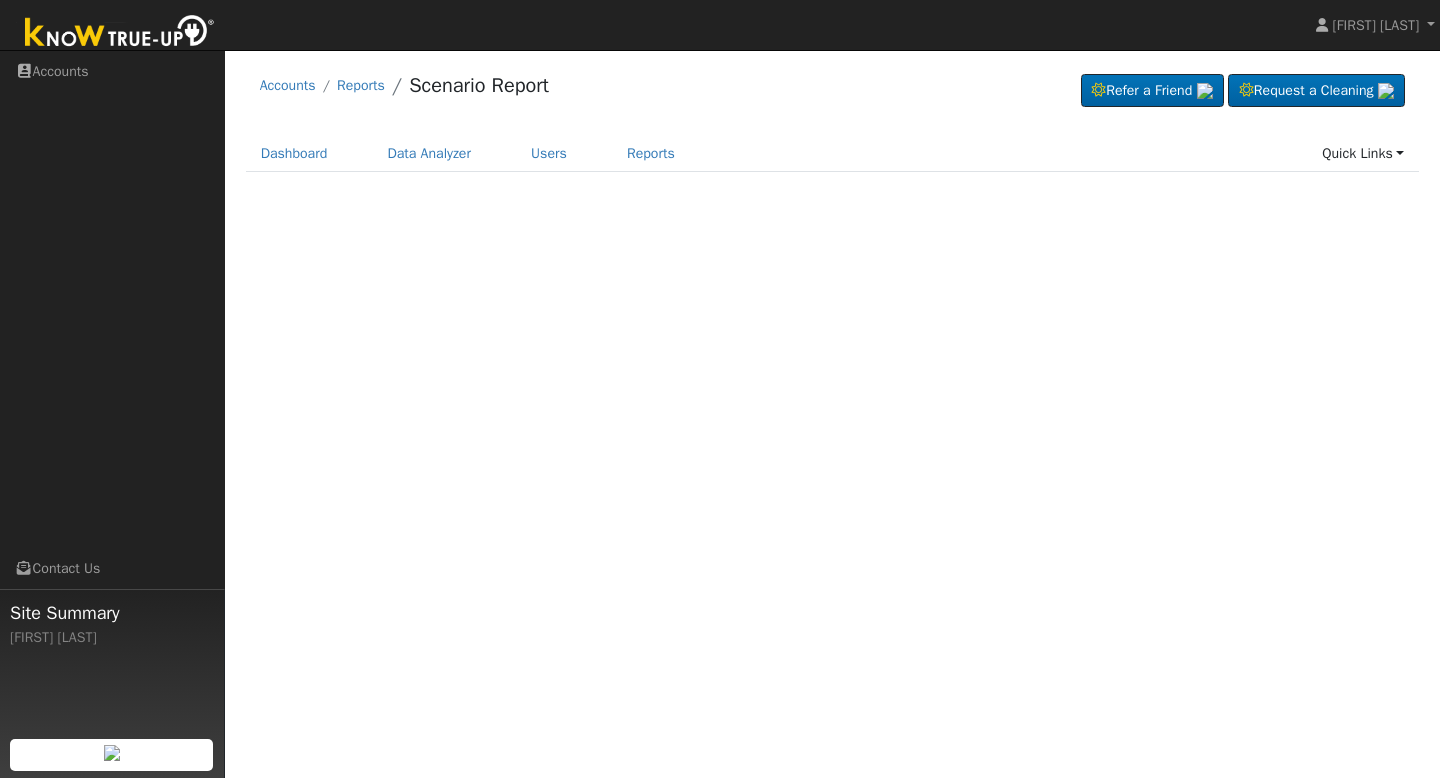 scroll, scrollTop: 0, scrollLeft: 0, axis: both 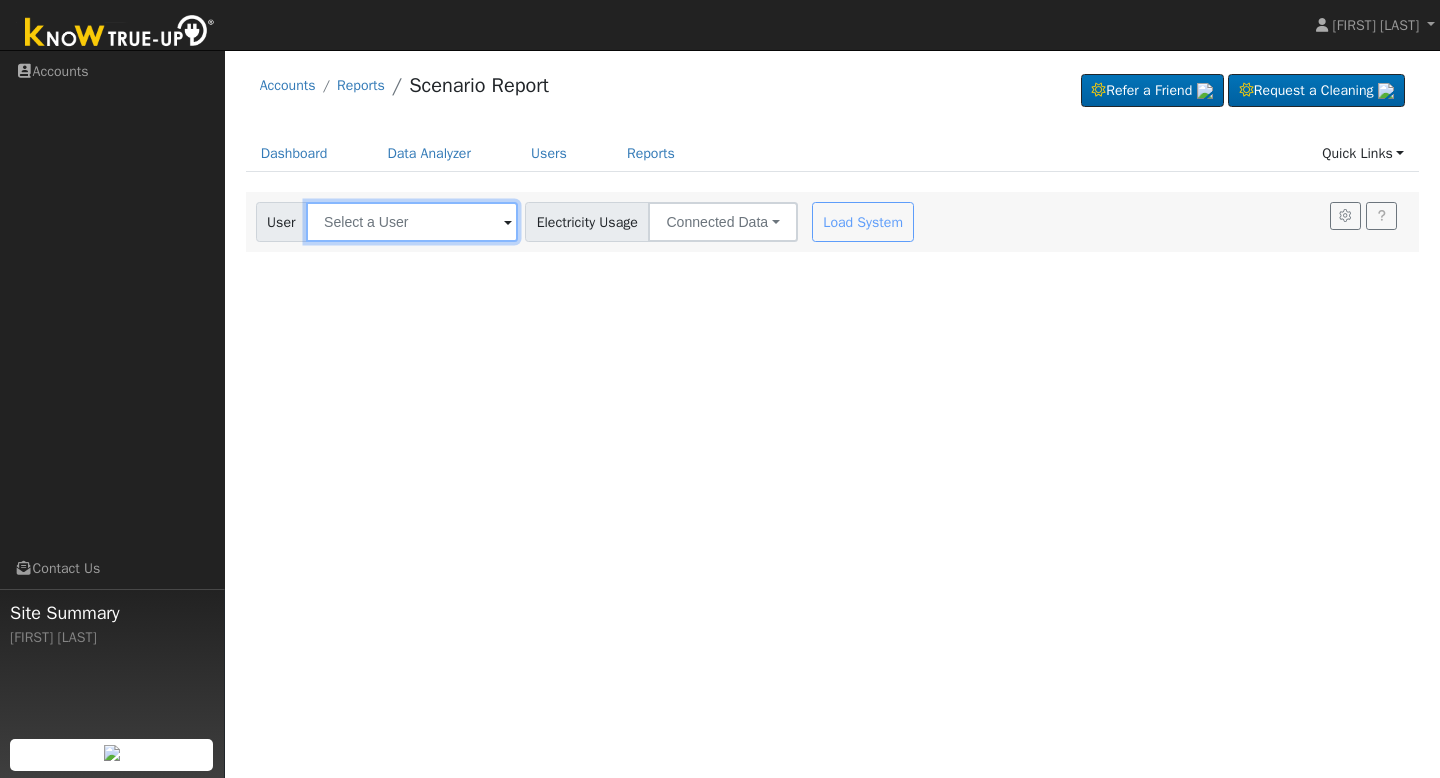 click at bounding box center (412, 222) 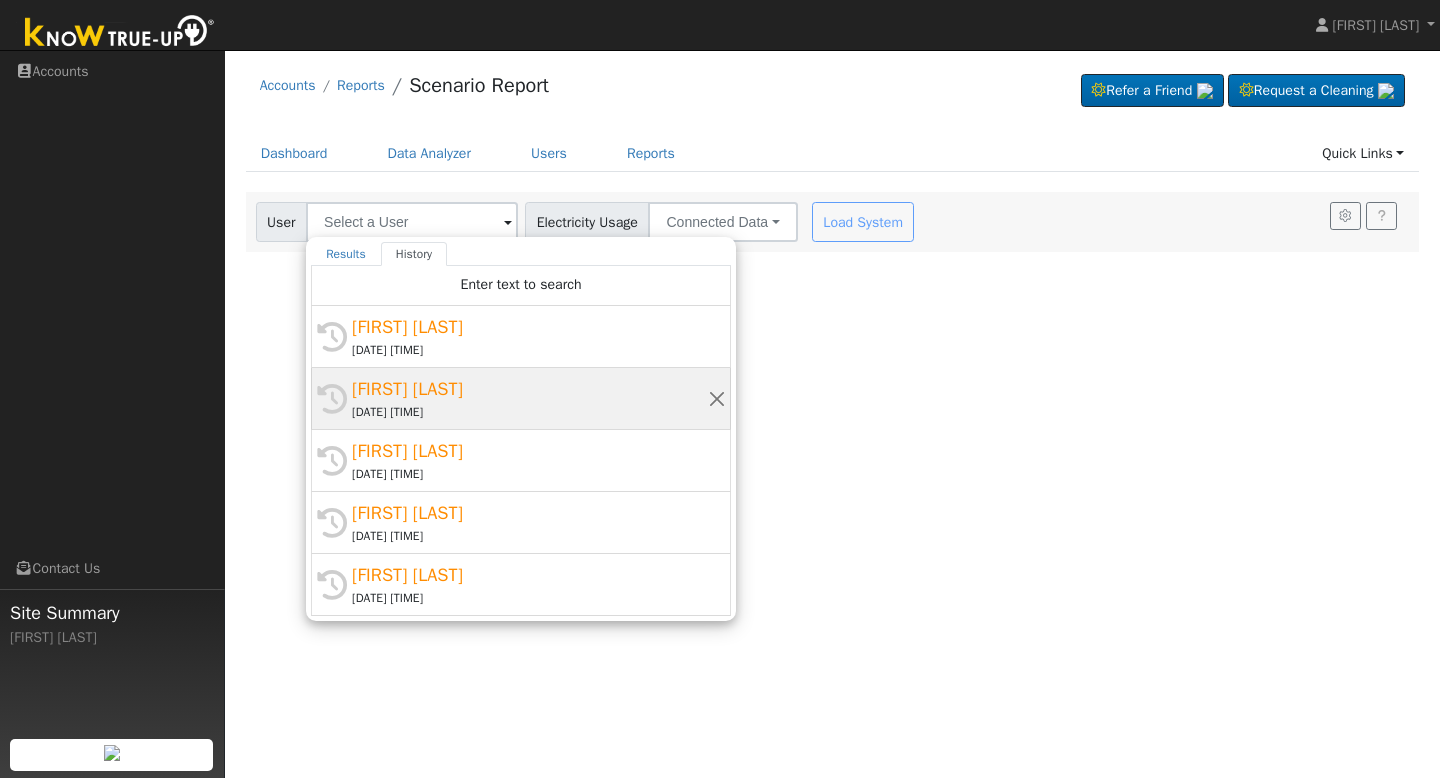 click on "07/30/2025 1:30 PM" at bounding box center [530, 412] 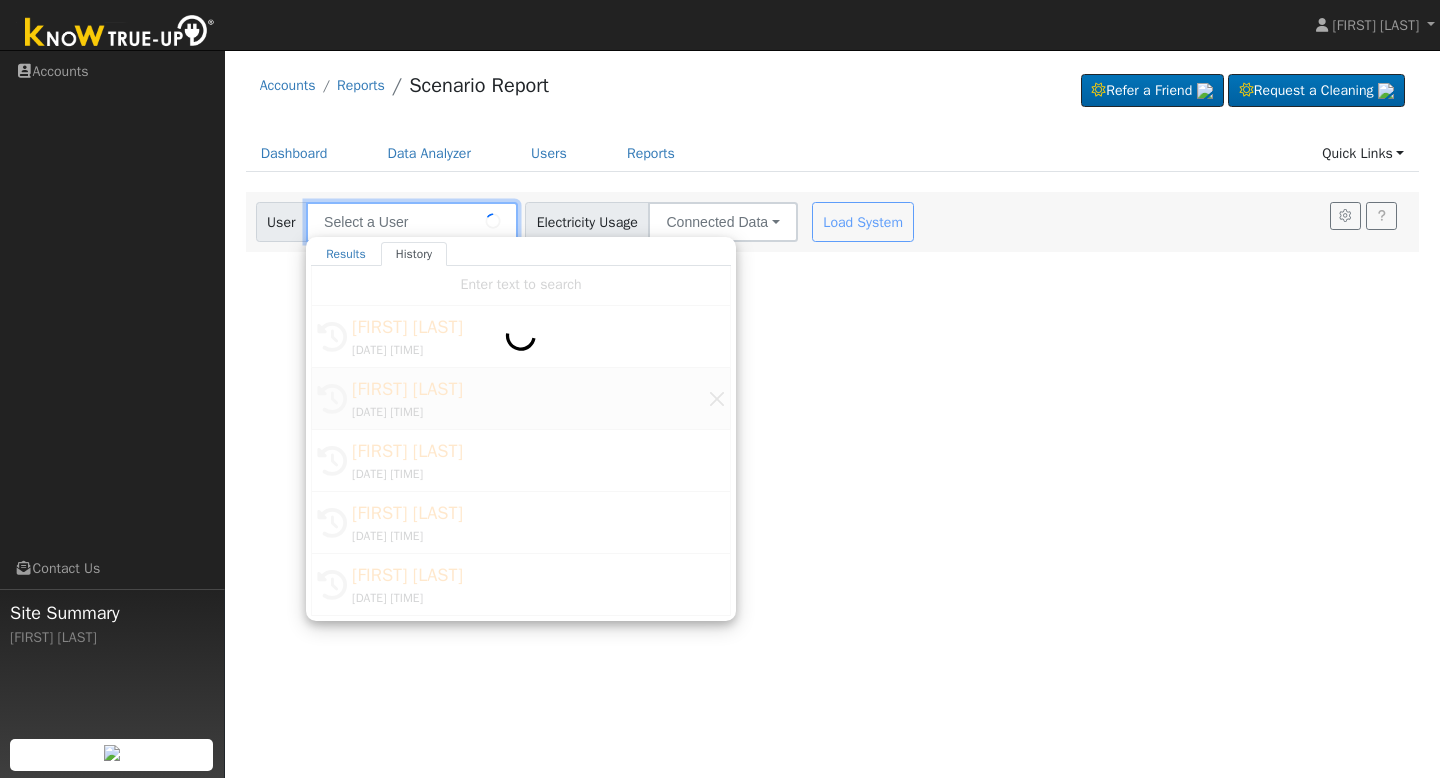 type on "robert deleon" 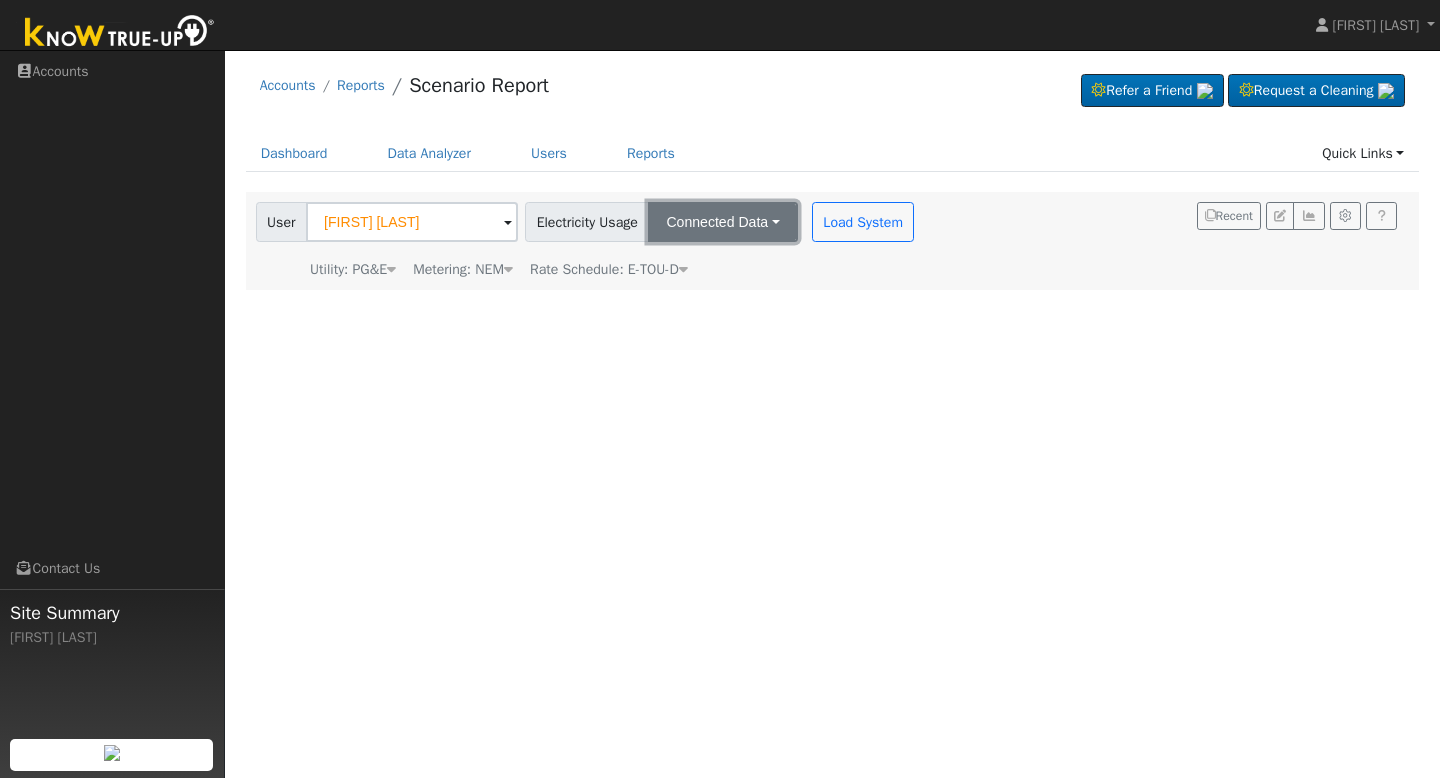 click on "Connected Data" at bounding box center (722, 222) 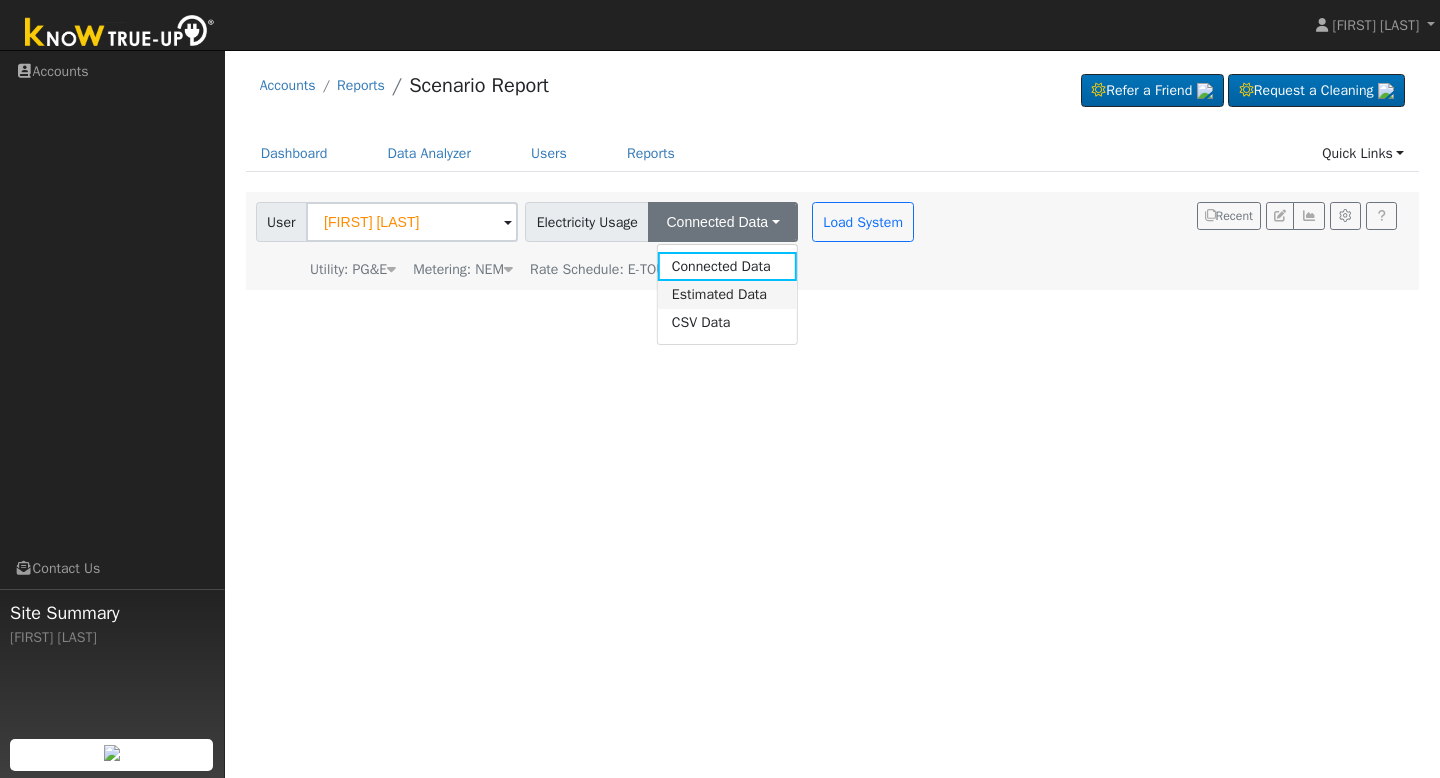 click on "Estimated Data" at bounding box center [727, 295] 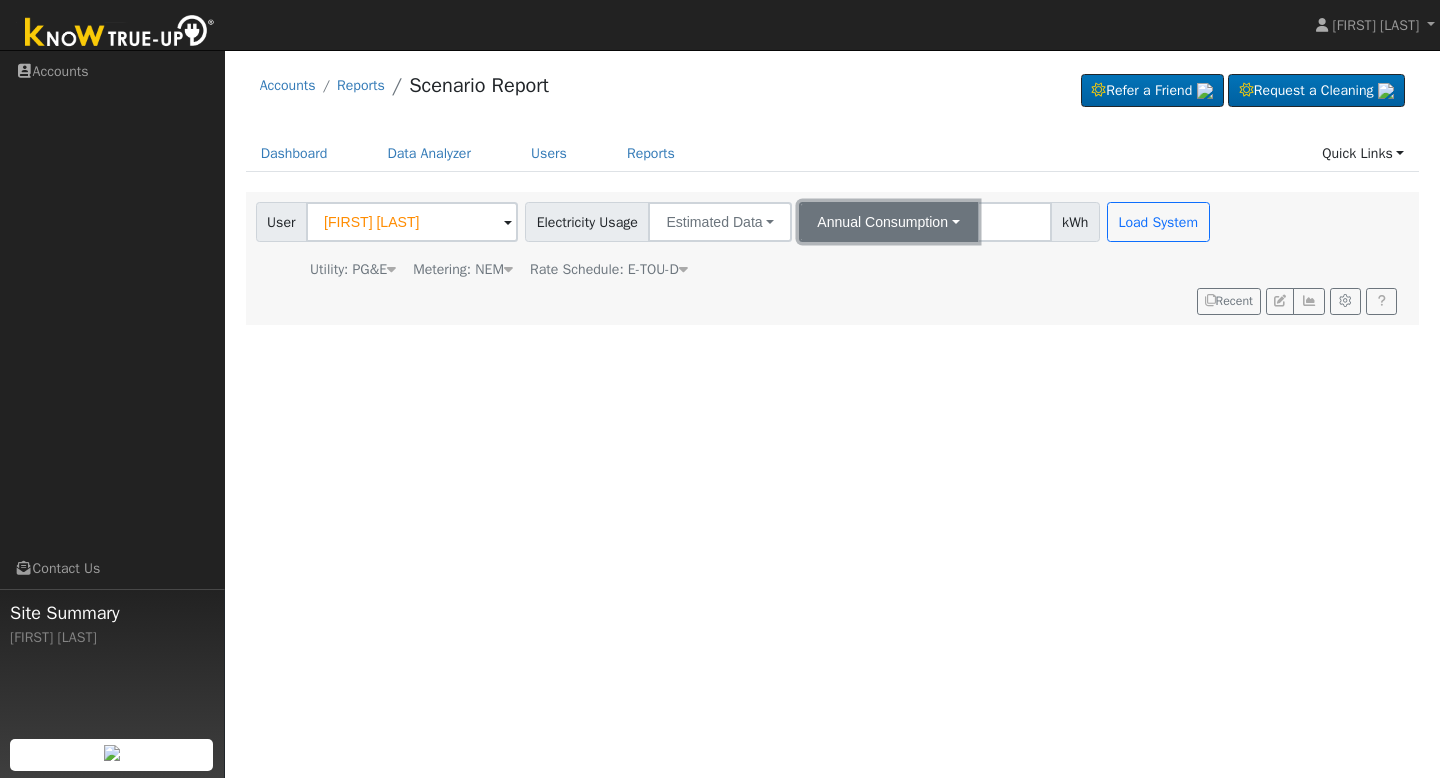 click on "Annual Consumption" at bounding box center (888, 222) 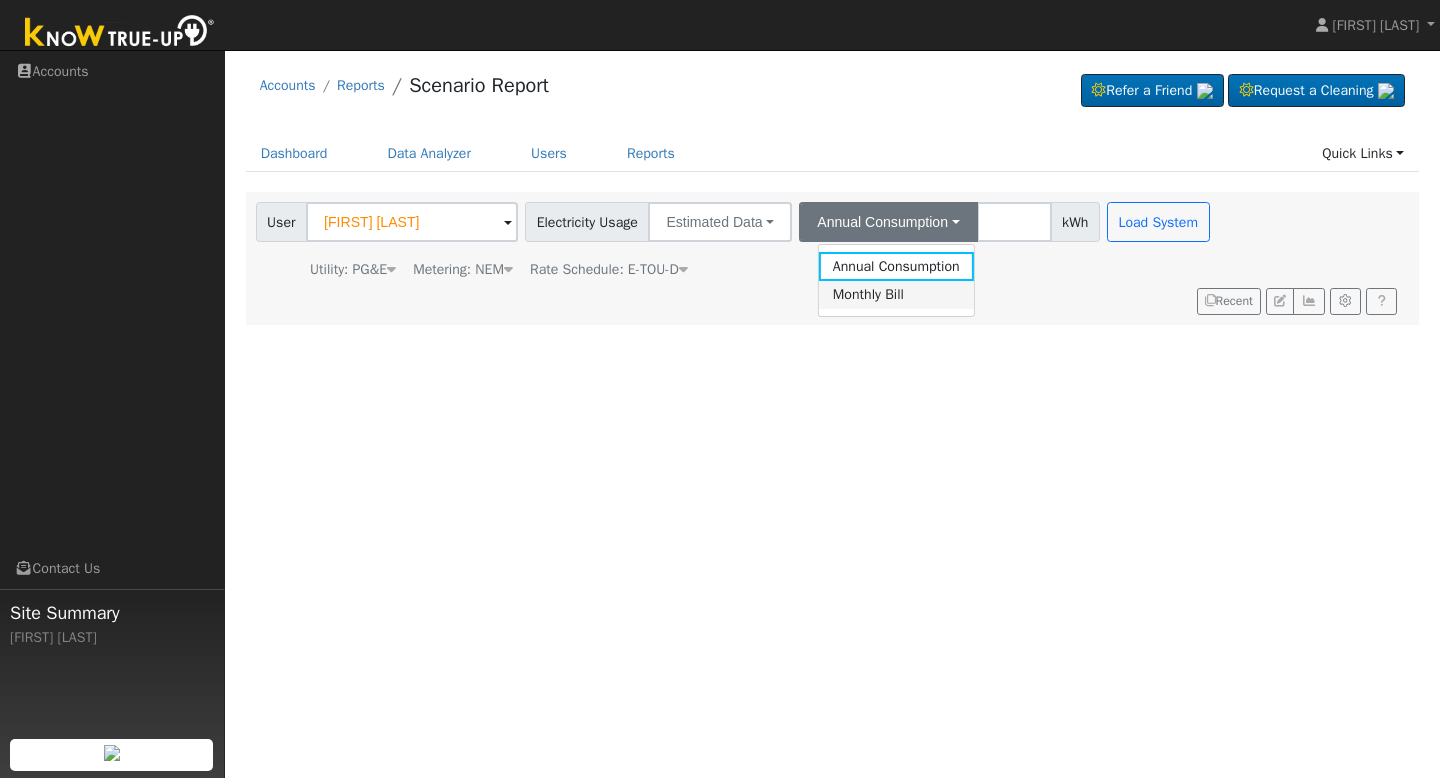 click on "Monthly Bill" at bounding box center [896, 295] 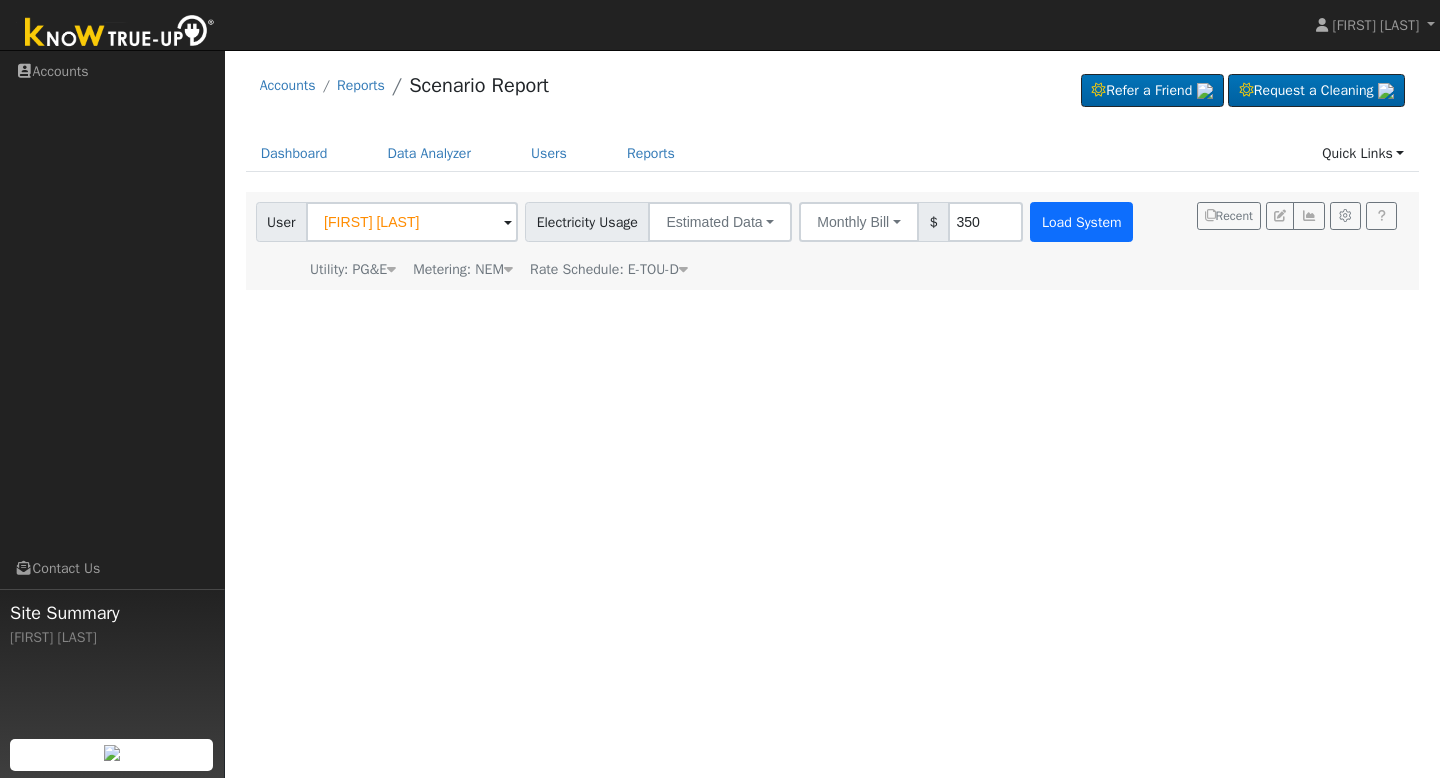 type on "350" 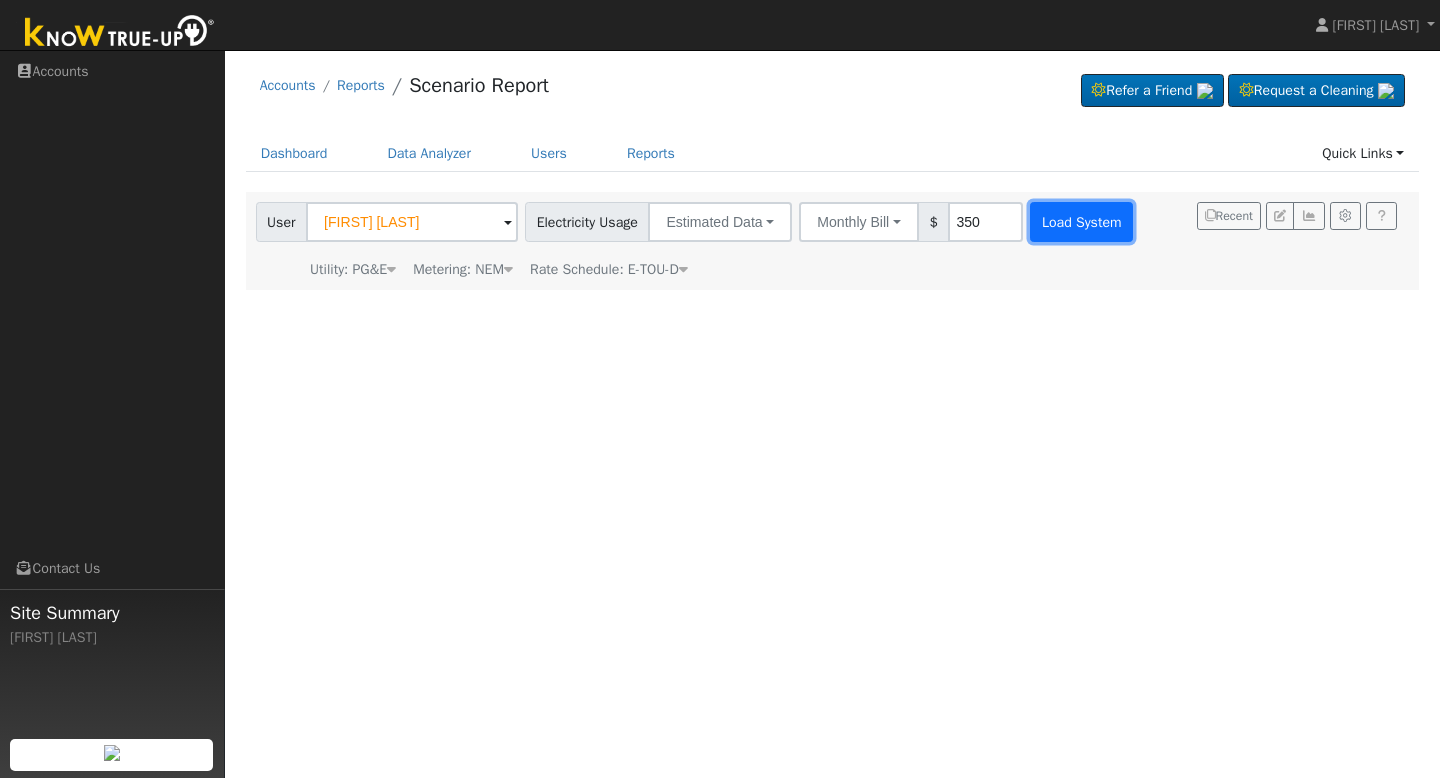click on "Load System" at bounding box center (1081, 222) 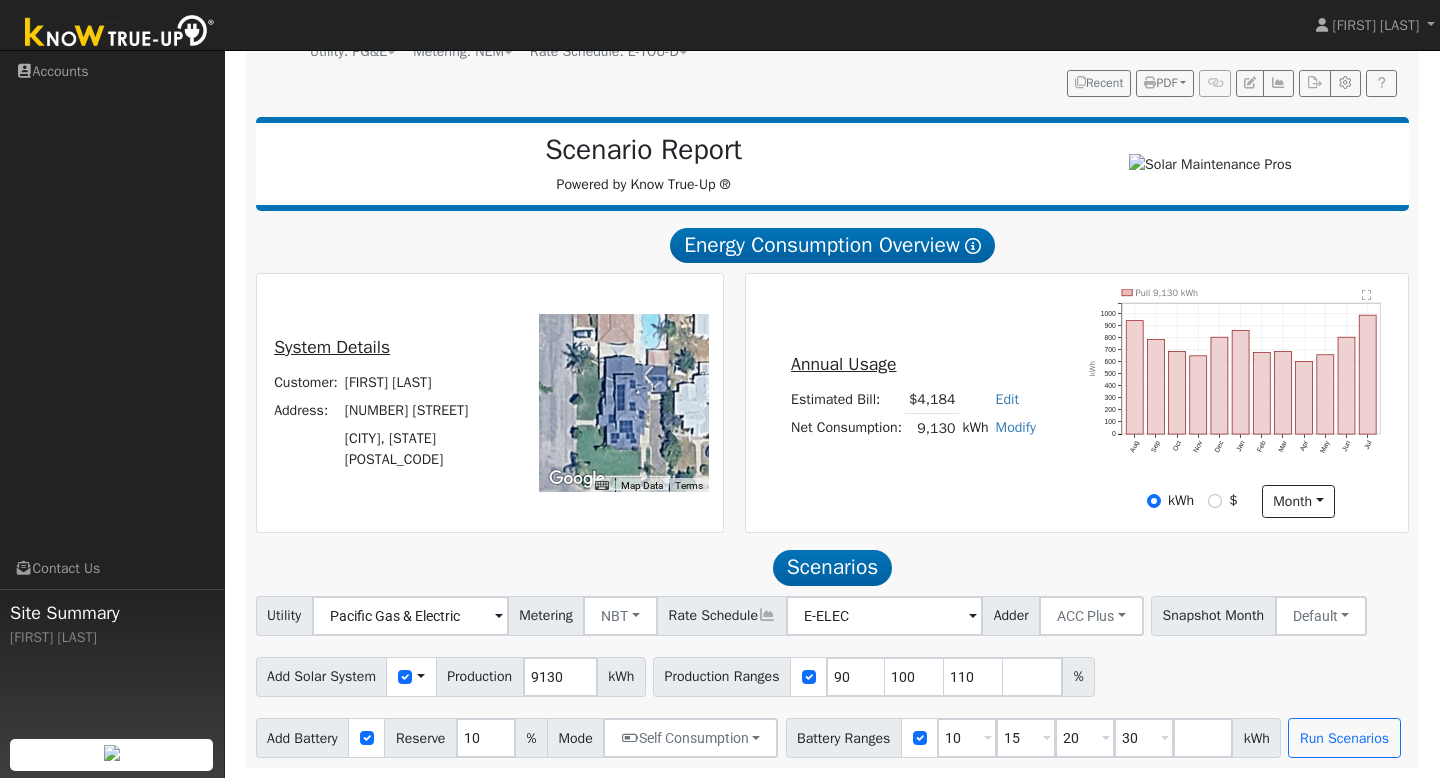 scroll, scrollTop: 272, scrollLeft: 0, axis: vertical 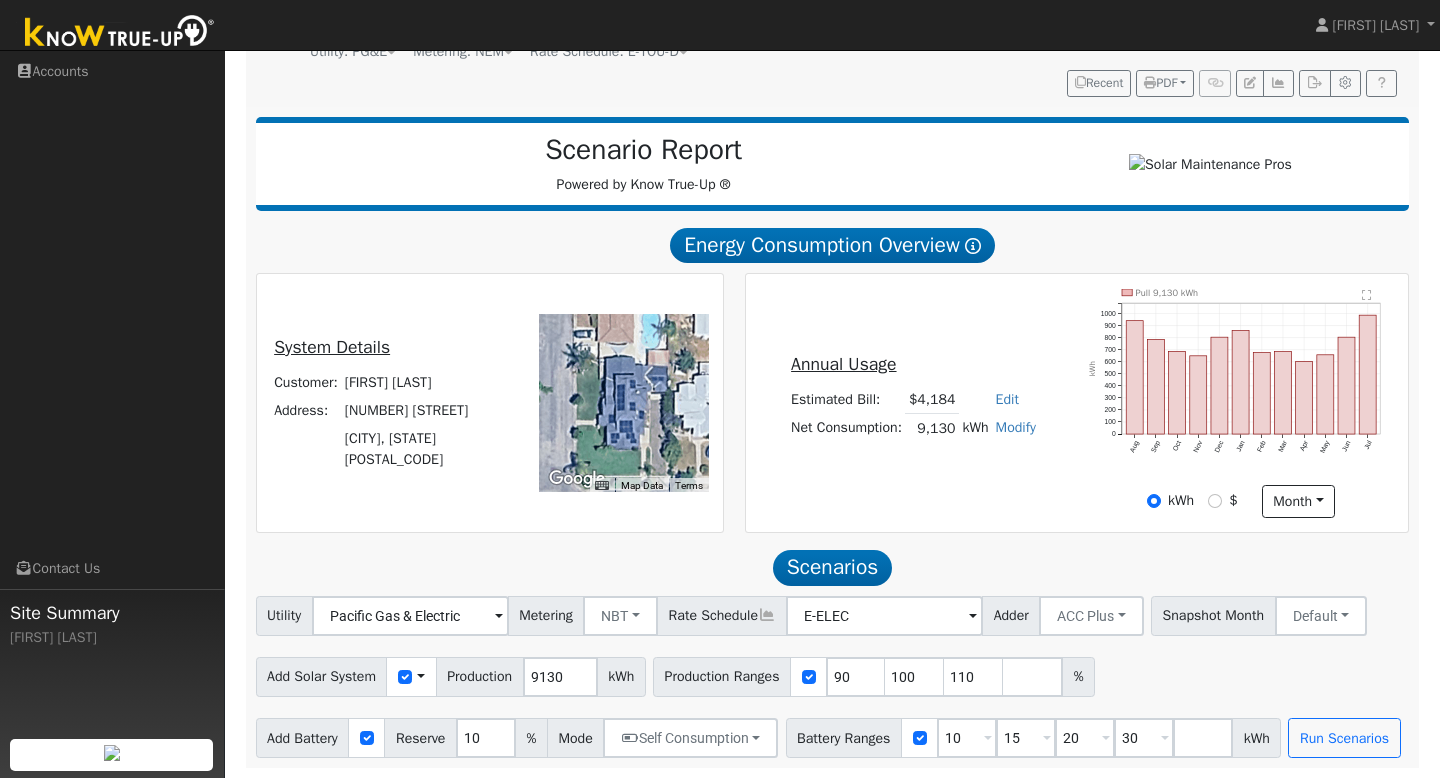 click on "Edit" at bounding box center [1007, 399] 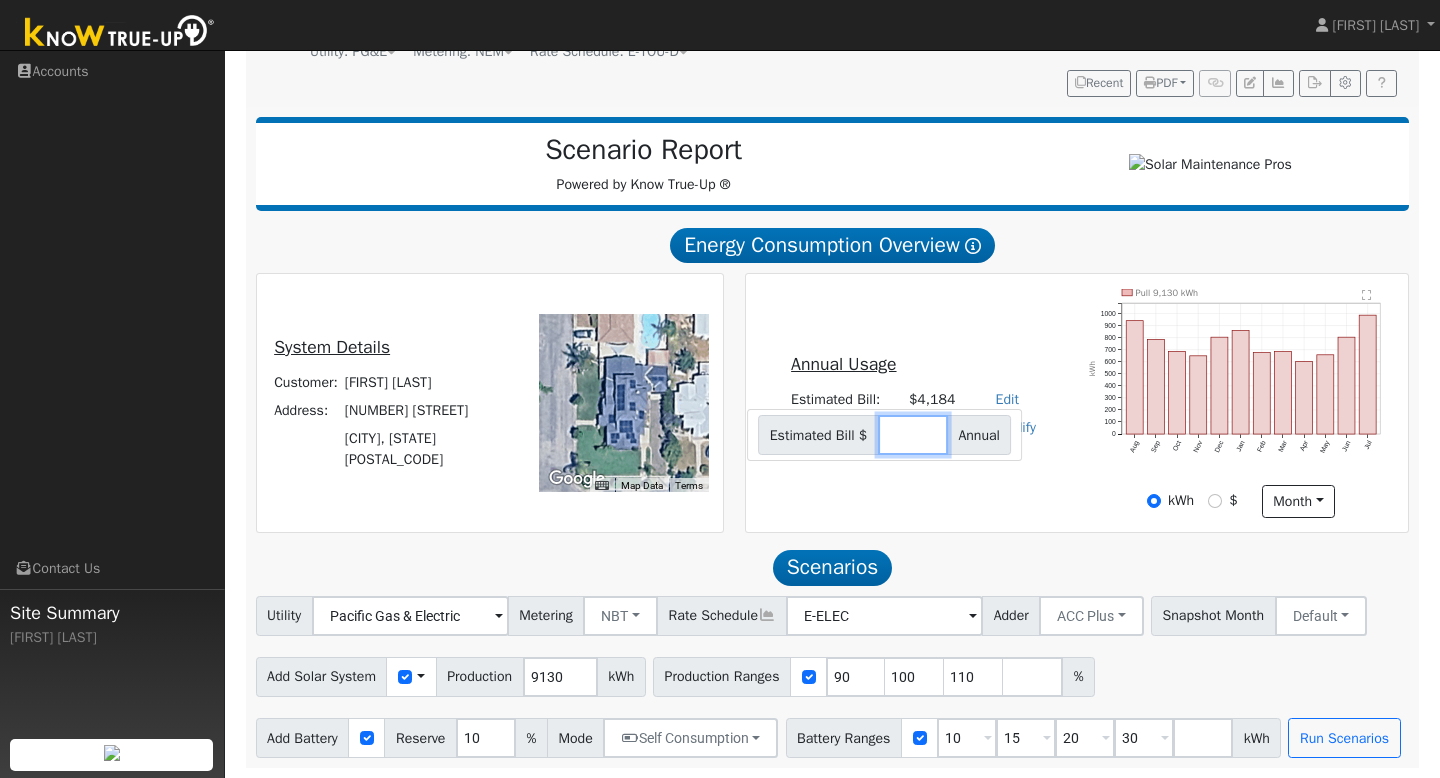 type on "4" 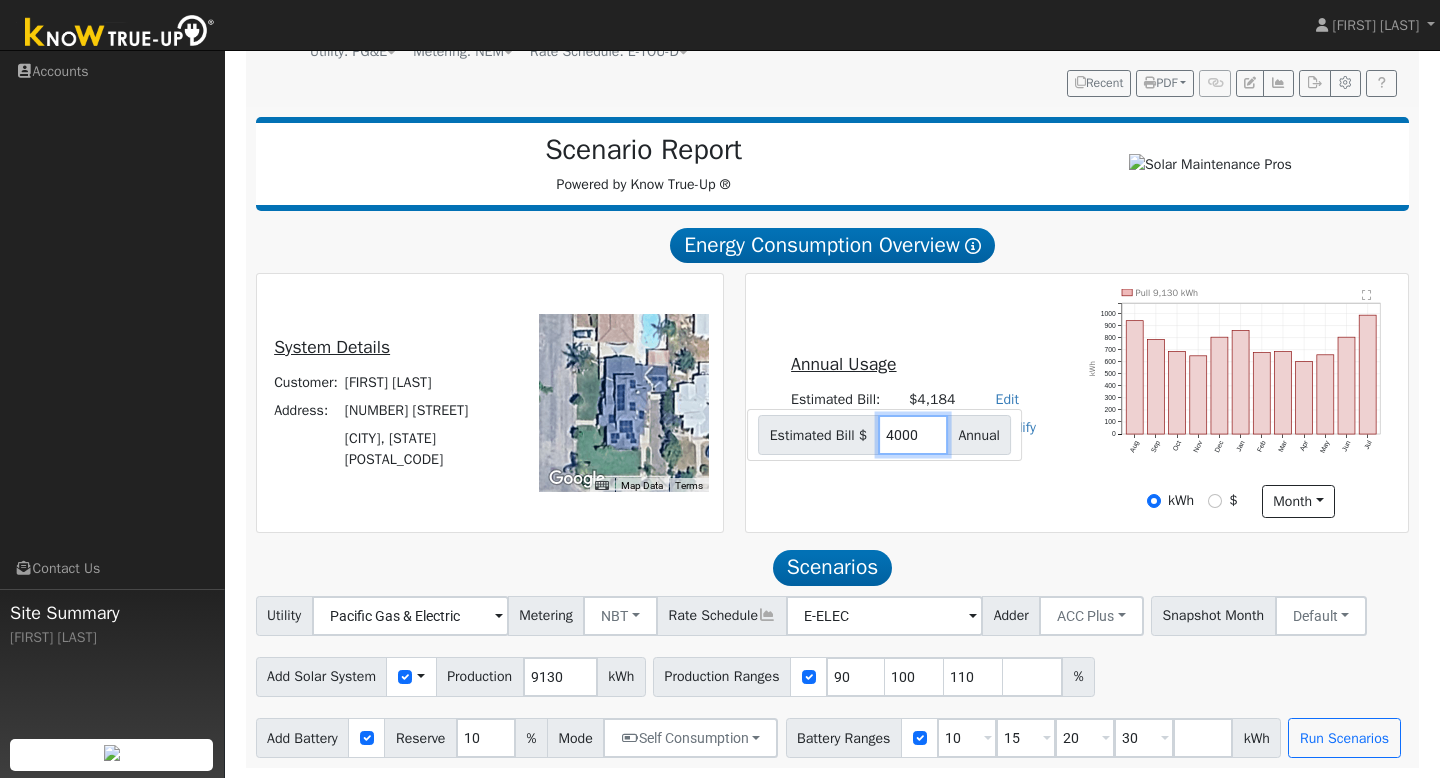 type on "4000" 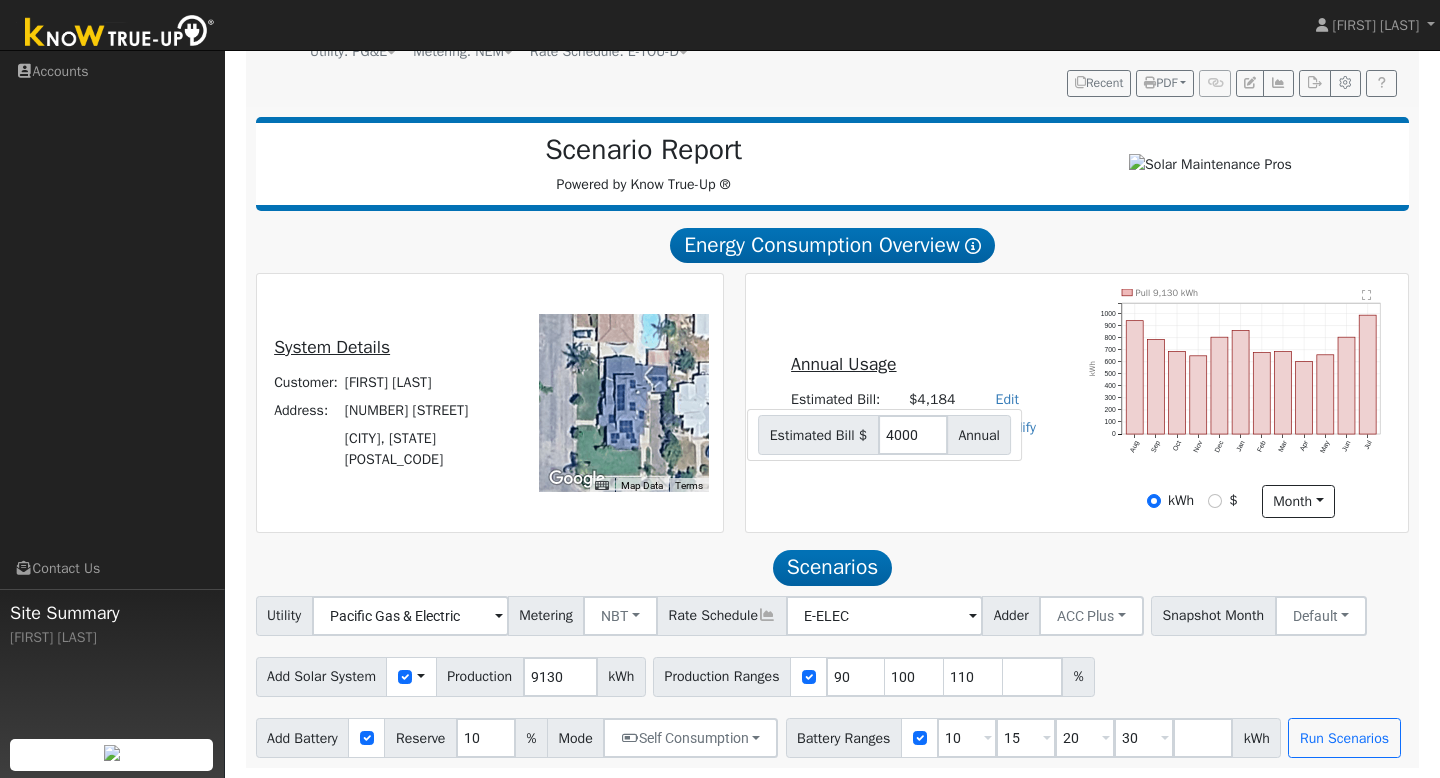 click on "Annual Usage Estimated Bill: $4,184 Edit Estimated Bill $ 4000 Annual Net Consumption: 9,130  kWh Modify Add Consumption Add Electric Vehicle  Add Consumption  Current: 9130 kWh Add: + 0 kWh New Total: = 0 kWh Save  Add Electric Vehicle  miles per week Save Pull 9,130 kWh Aug Sep Oct Nov Dec Jan Feb Mar Apr May Jun Jul 0 100 200 300 400 500 600 700 800 900 1000  kWh onclick="" onclick="" onclick="" onclick="" onclick="" onclick="" onclick="" onclick="" onclick="" onclick="" onclick="" onclick="" onclick="" onclick="" onclick="" onclick="" onclick="" onclick="" onclick="" onclick="" onclick="" onclick="" onclick="" onclick=""  kWh  $ month Day Month" at bounding box center (1077, 404) 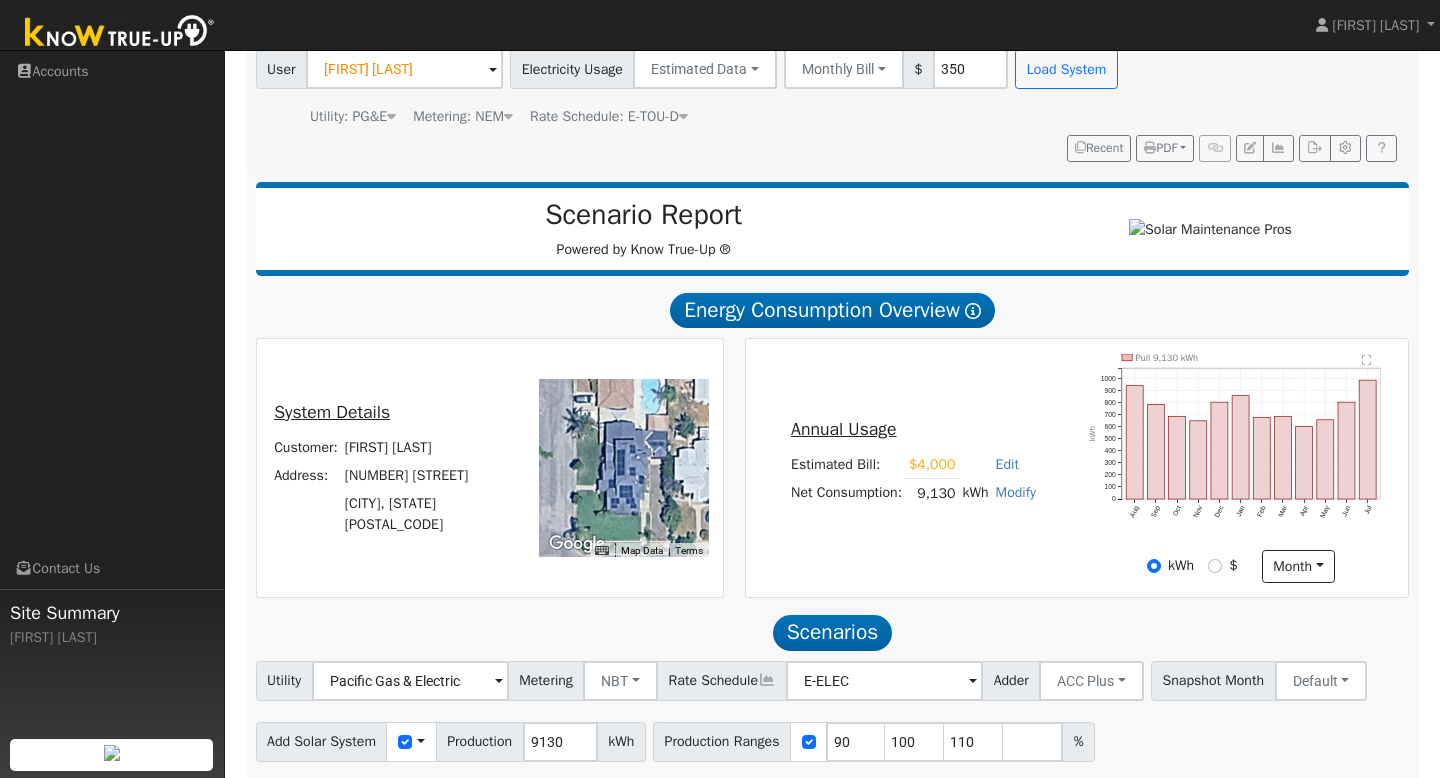 scroll, scrollTop: 0, scrollLeft: 0, axis: both 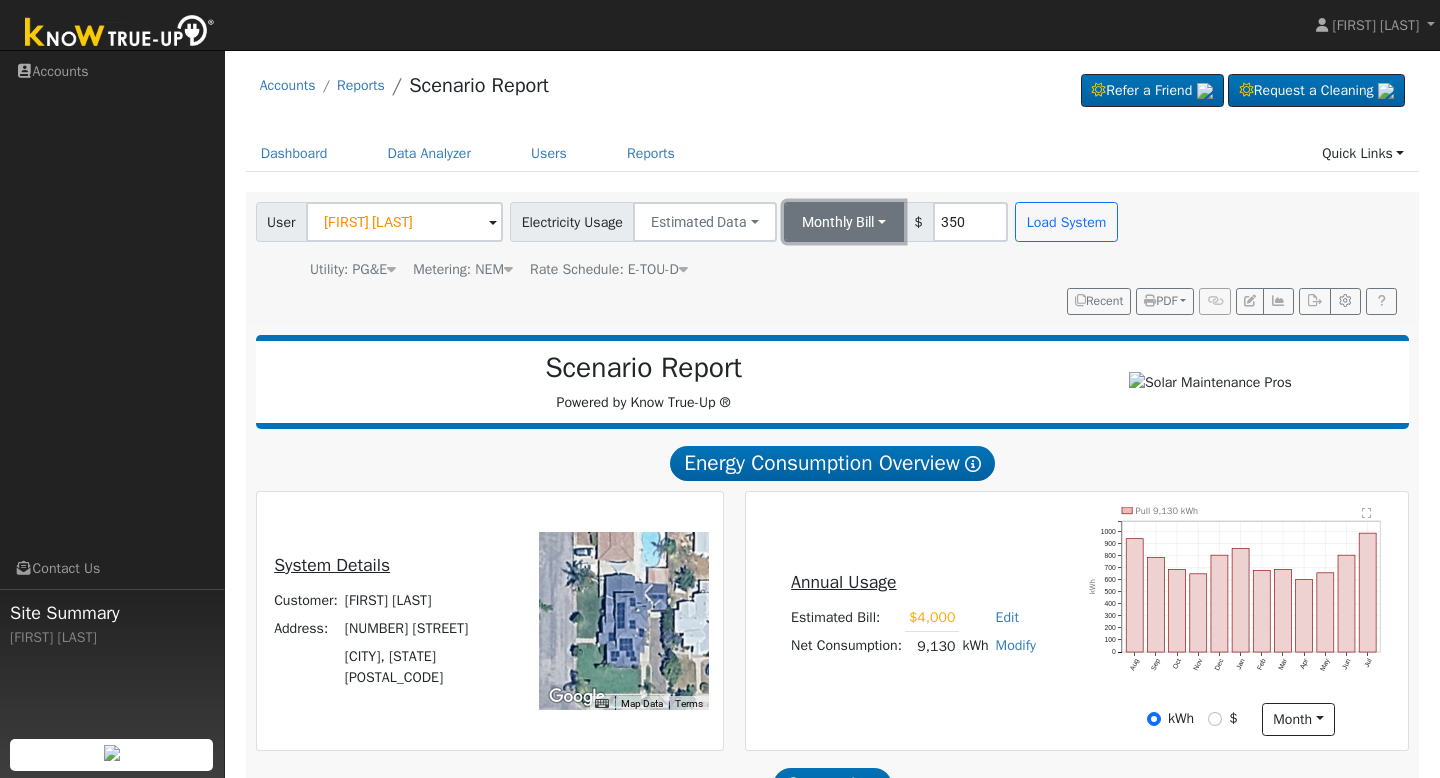 click on "Monthly Bill" at bounding box center [844, 222] 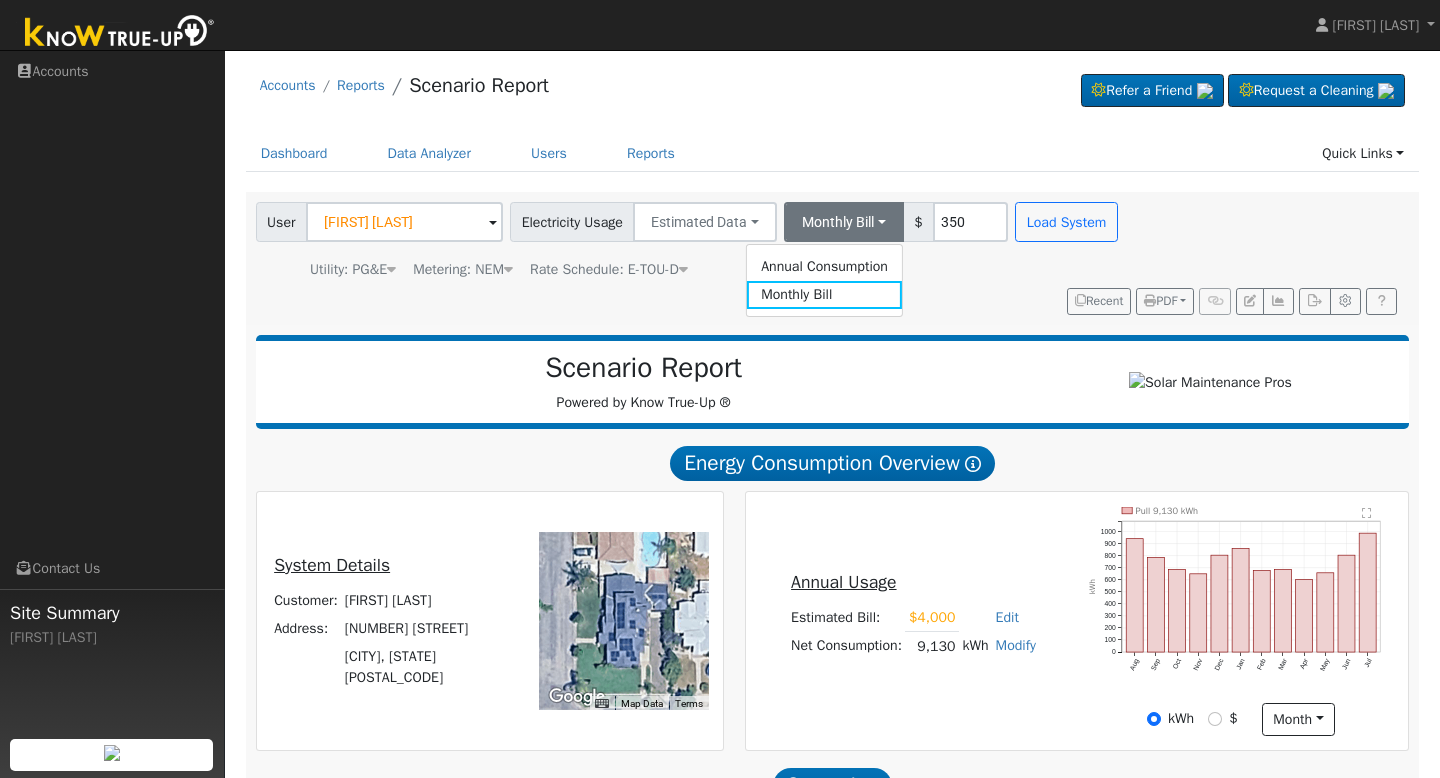 click on "User robert deleon Account   Default Account Default Account 2124 Webster Street, sanger, CA 93657 Primary Account Electricity Usage Estimated Data Connected Data Estimated Data CSV Data Monthly Bill Annual Consumption Monthly Bill $ 350 Load System  Utility: PG&E  Pacific Gas & Electric  Metering: NEM  NEM NEM NBT  Rate Schedule: E-TOU-D  E-TOU-D  Recent  PDF Print to PDF Selected Scenario All Scenarios Both Email PDF Cancel Send" at bounding box center [829, 255] 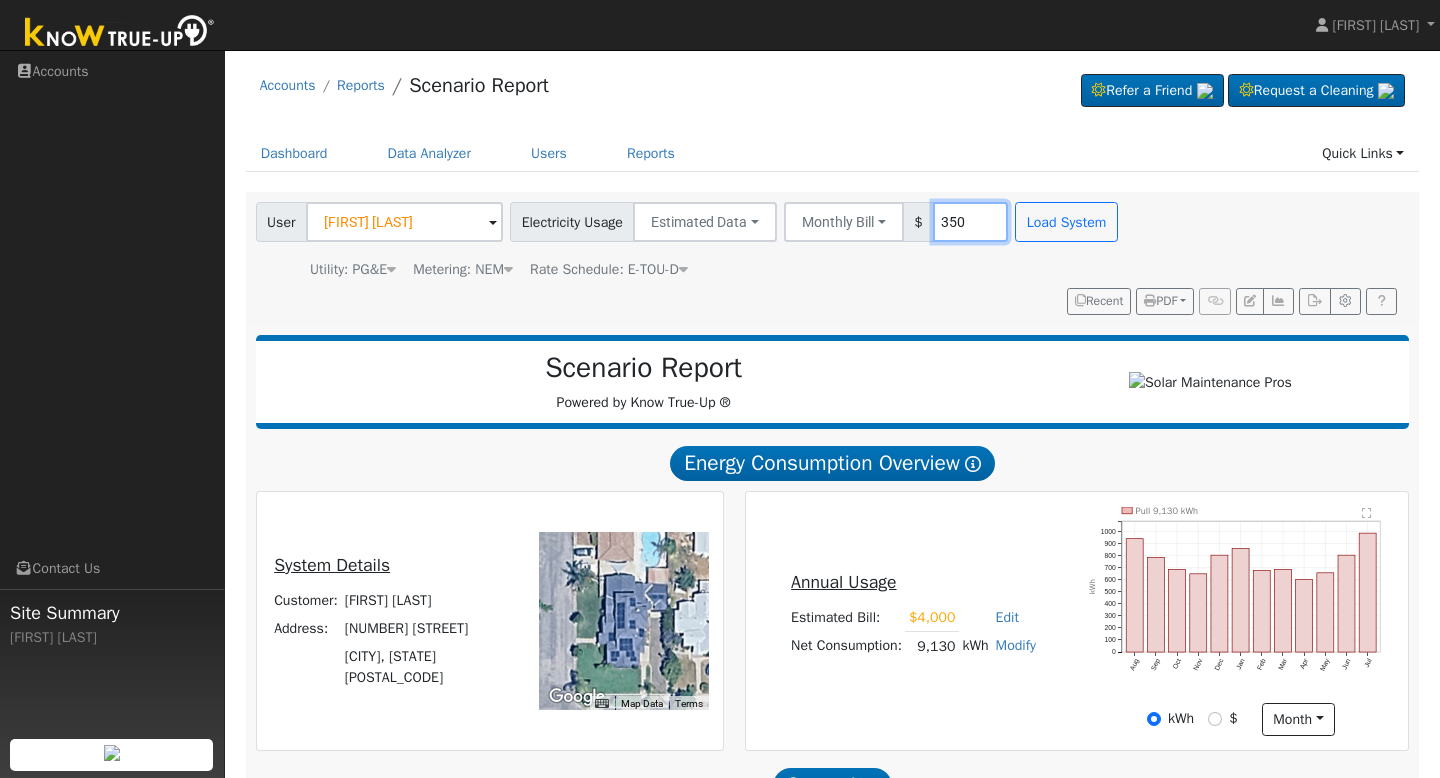 click on "350" at bounding box center (970, 222) 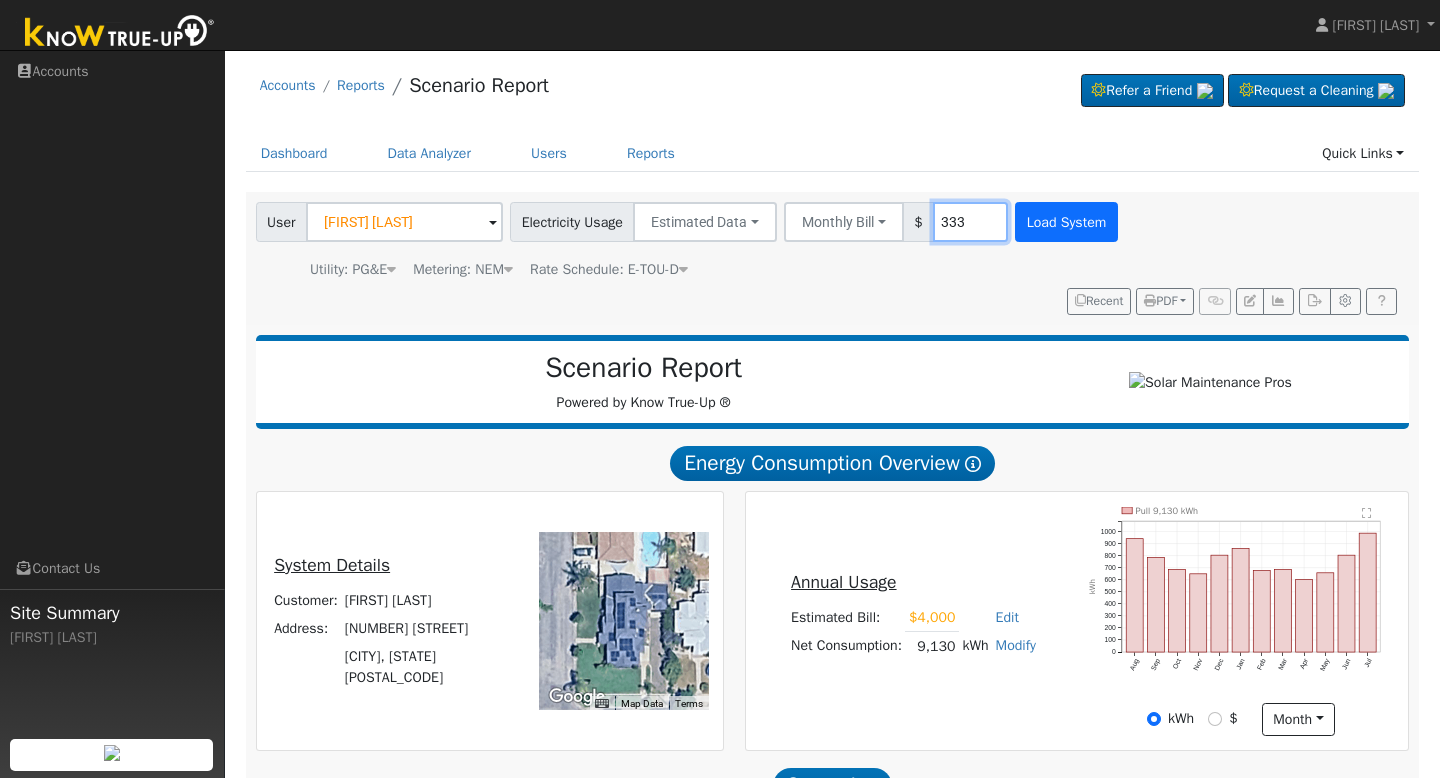 type on "333" 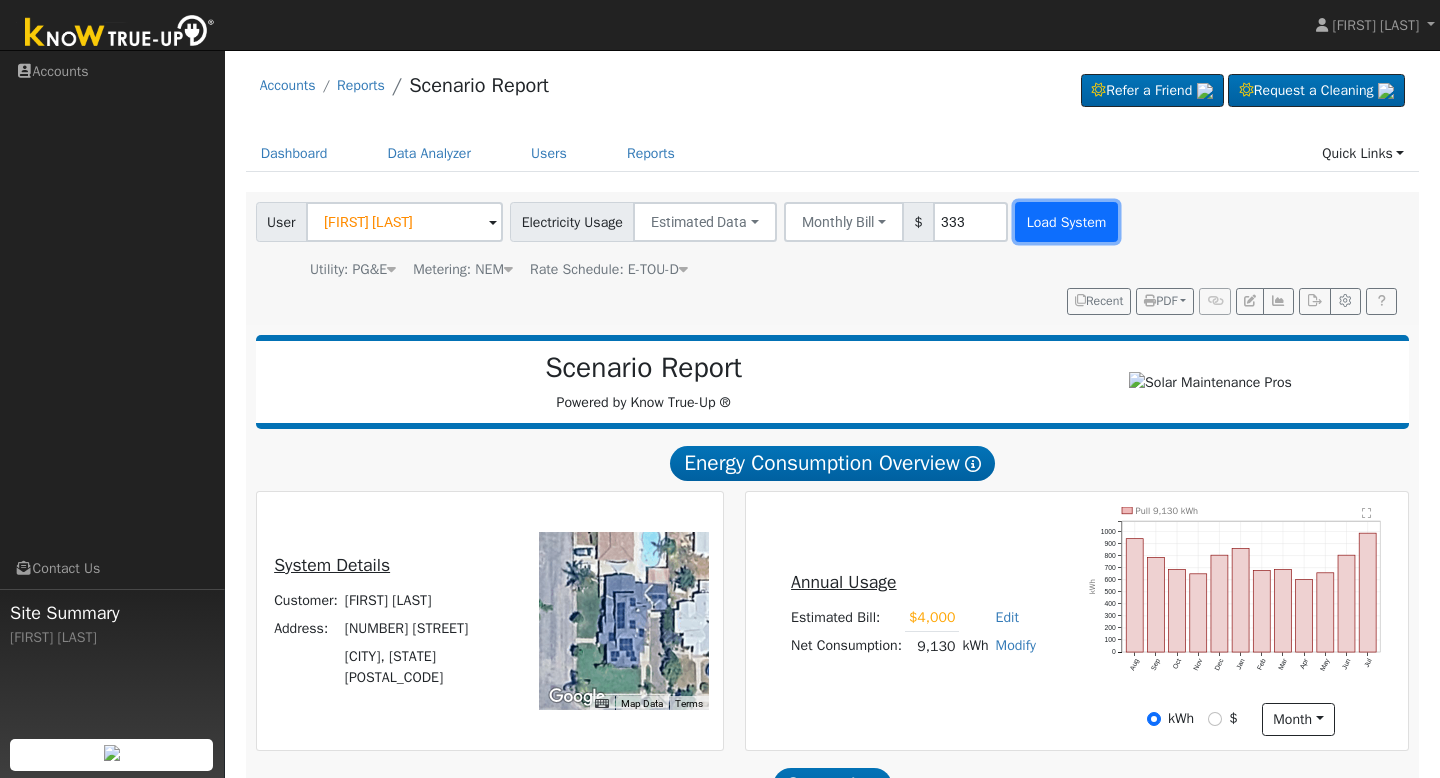 click on "Load System" at bounding box center [1066, 222] 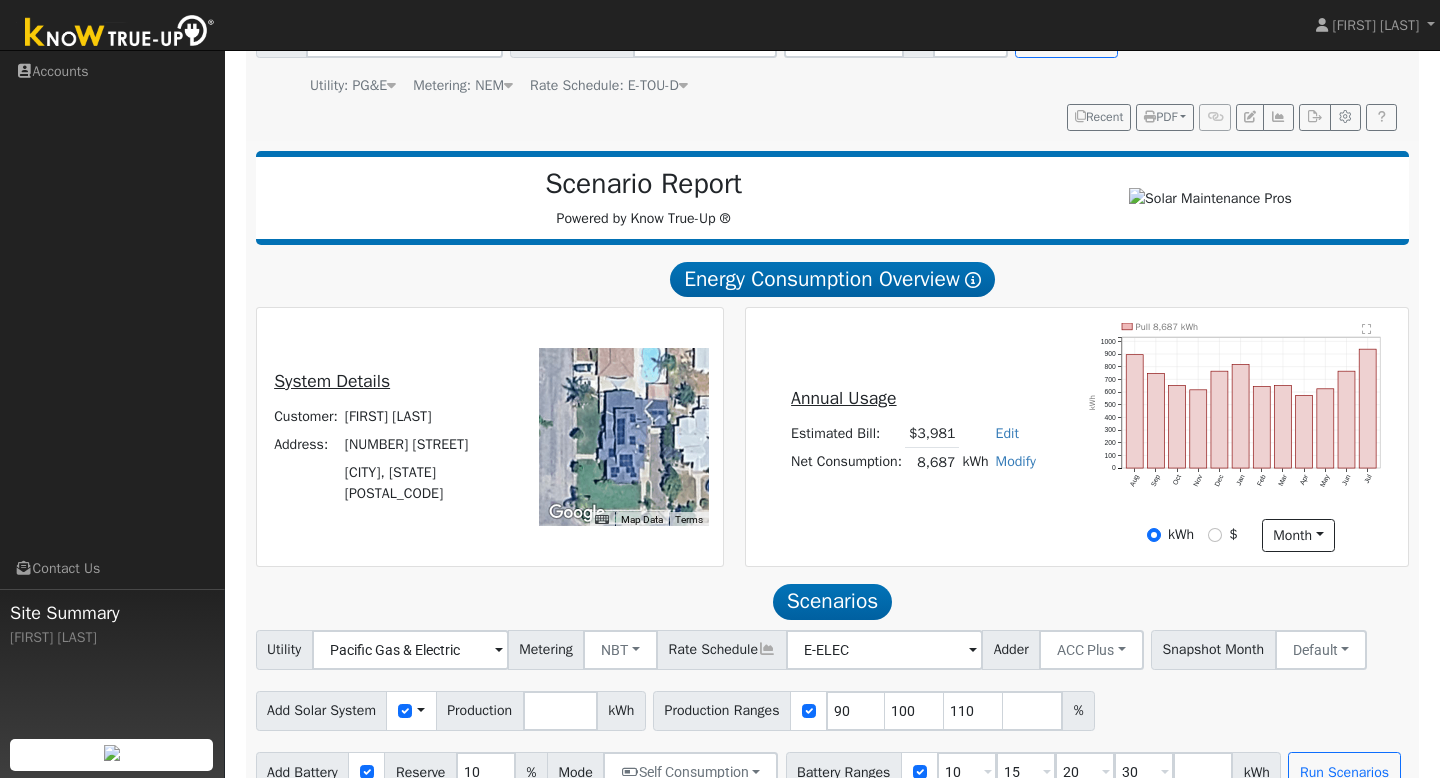 scroll, scrollTop: 272, scrollLeft: 0, axis: vertical 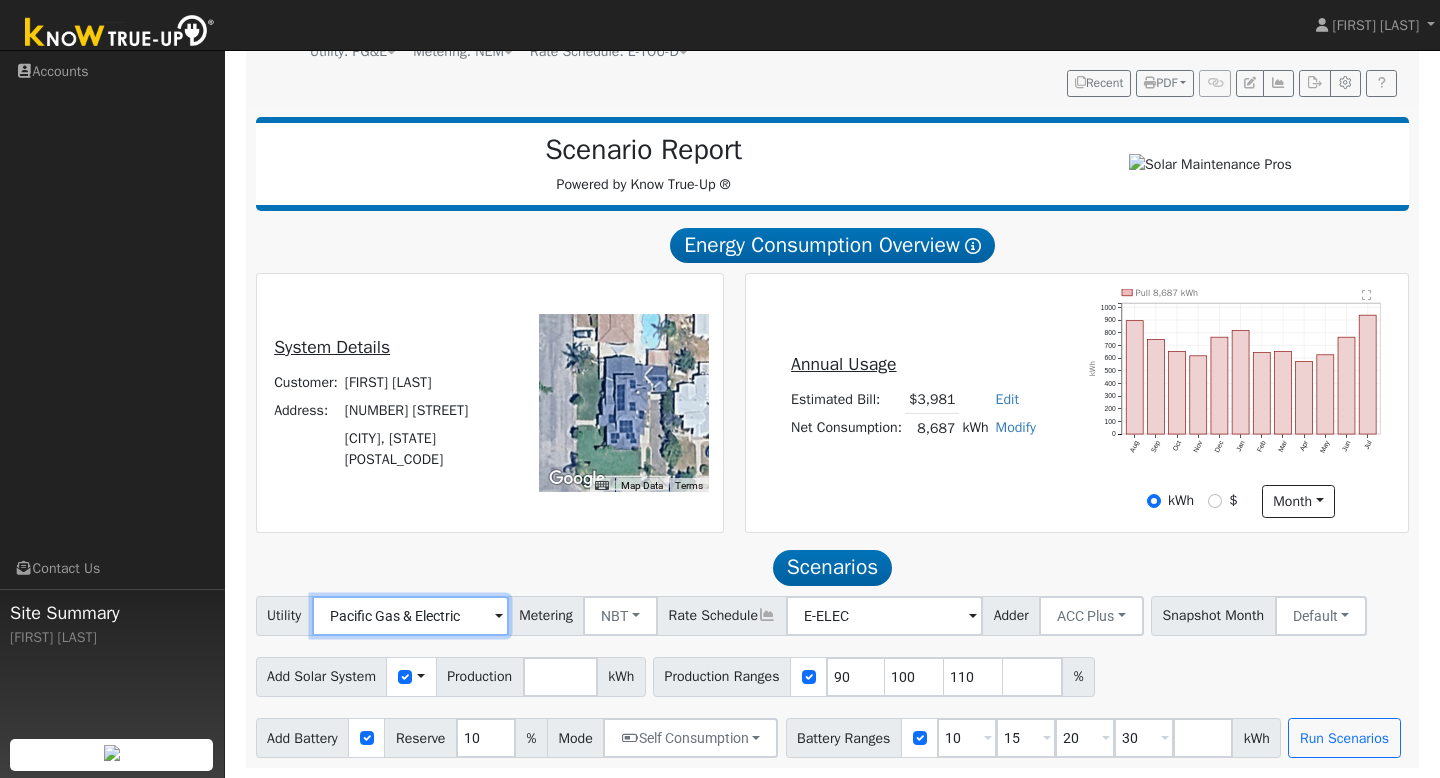 click on "Pacific Gas & Electric" at bounding box center [410, 616] 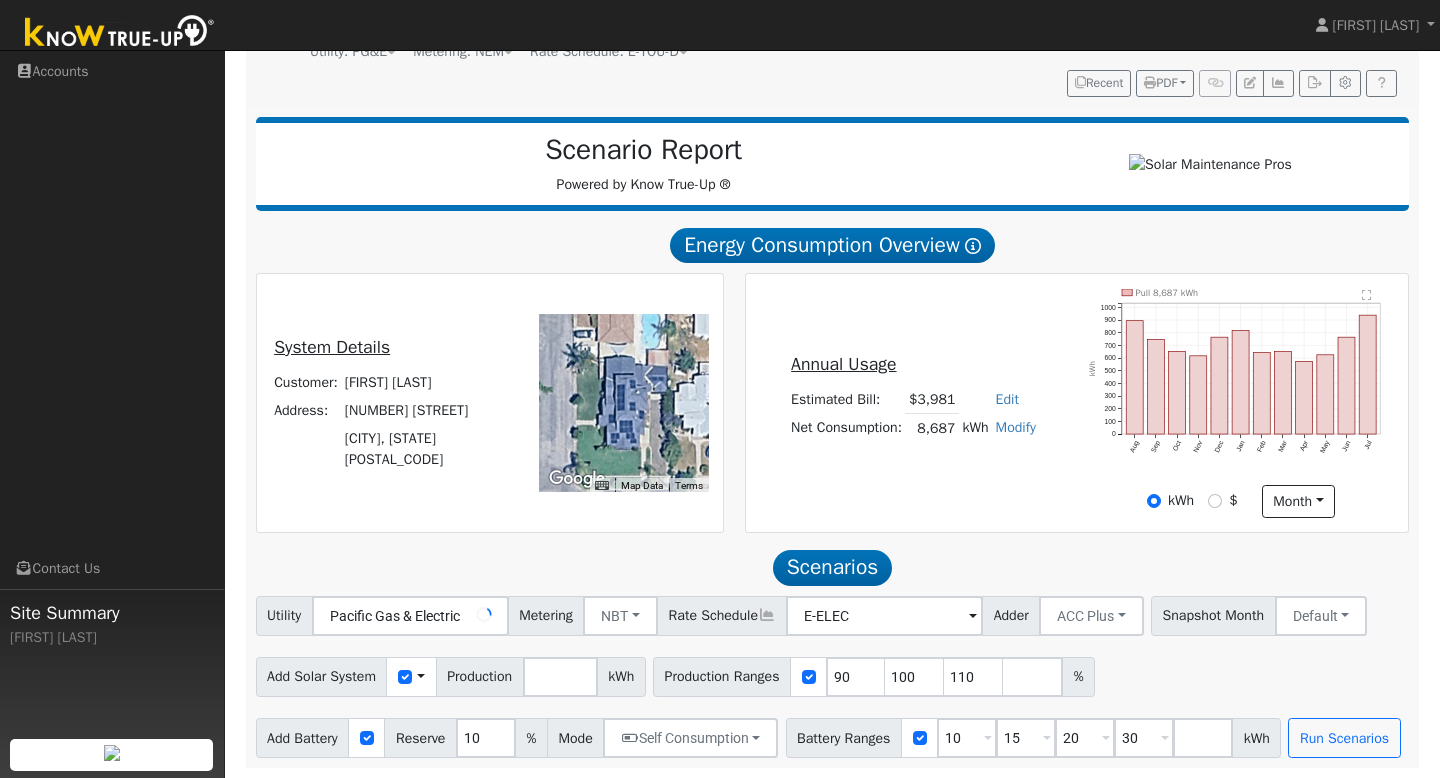 click on "Scenario Report  Powered by Know True-Up ®   Energy Consumption Overview  Show Help  This analysis uses information about your recent energy consumption to recommend the ideal amount of battery storage based upon your need for energy bill savings and backup power.    You have provided your average monthly electric bill, which we are using to estimate your typical hourly consumption.  Your annual energy consumption is  8,687 kWh  and your estimated annual cost for this power is  $3,981 Your highest energy usage month is  July , and your lowest energy usage month is  April System Details Customer: robert deleon Address: 2124 Webster Street sanger, CA 93657 ← Move left → Move right ↑ Move up ↓ Move down + Zoom in - Zoom out Home Jump left by 75% End Jump right by 75% Page Up Jump up by 75% Page Down Jump down by 75% Map Data Imagery ©2025 Airbus, Maxar Technologies Imagery ©2025 Airbus, Maxar Technologies 10 m  Click to toggle between metric and imperial units Terms Annual Usage Estimated Bill: kWh" 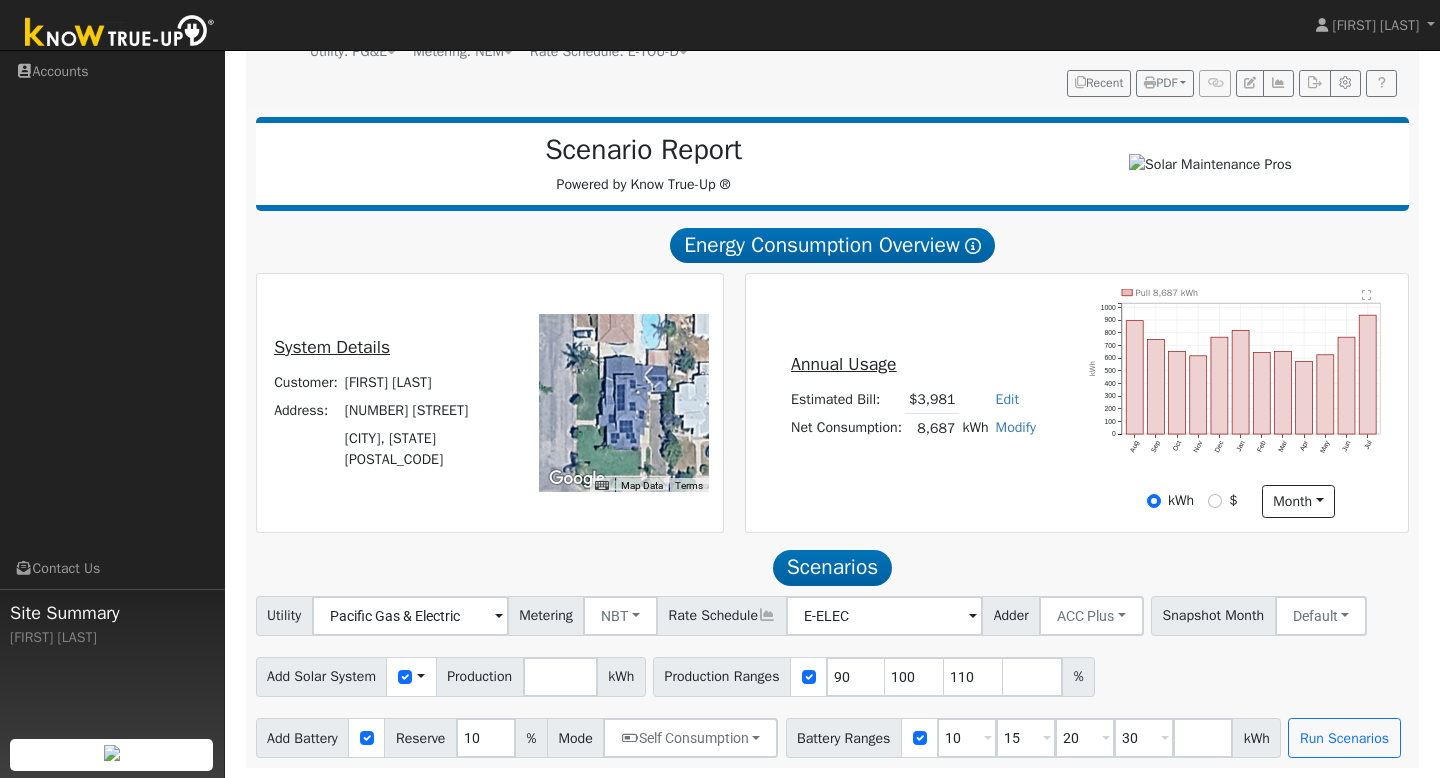 click at bounding box center [421, 676] 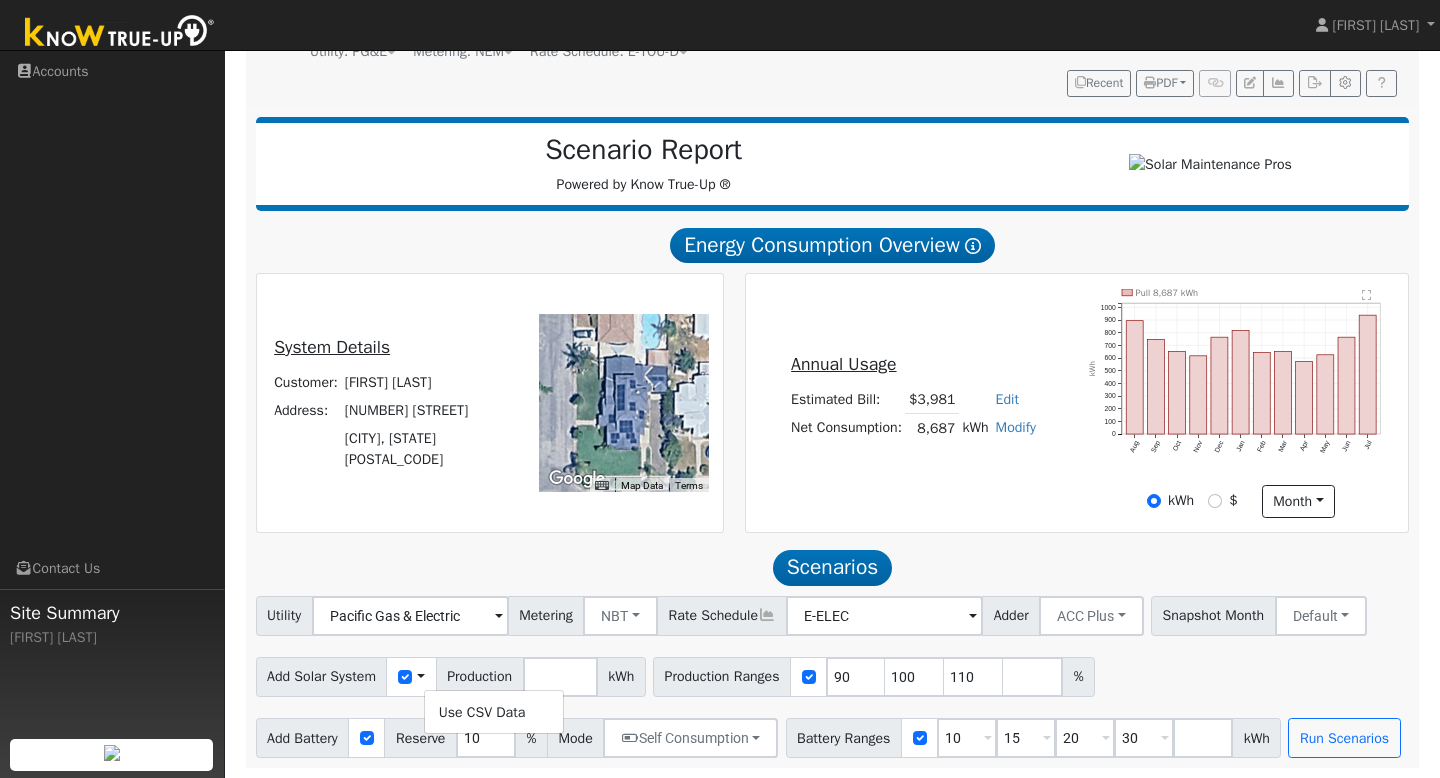 click on "Utility Pacific Gas & Electric Metering NBT NEM NBT  Rate Schedule  E-ELEC Adder ACC Plus - None - ACC Plus SB-535 Snapshot Month Default Jan Feb Mar Apr May Jun Jul Aug Sep Oct Nov Dec Add Solar System Use CSV Data Production 8687 kWh Production Ranges 90 100 110 % Add Battery Reserve 10 % Mode  Self Consumption  Self Consumption  Peak Savings    ACC High Value Push    Backup Battery Ranges 10 Overrides Reserve % Mode  None None  Self Consumption  Peak Savings    ACC High Value Push    Backup 15 Overrides Reserve % Mode  None None  Self Consumption  Peak Savings    ACC High Value Push    Backup 20 Overrides Reserve % Mode  None None  Self Consumption  Peak Savings    ACC High Value Push    Backup 30 Overrides Reserve % Mode  None None  Self Consumption  Peak Savings    ACC High Value Push    Backup kWh Run Scenarios" at bounding box center [832, 677] 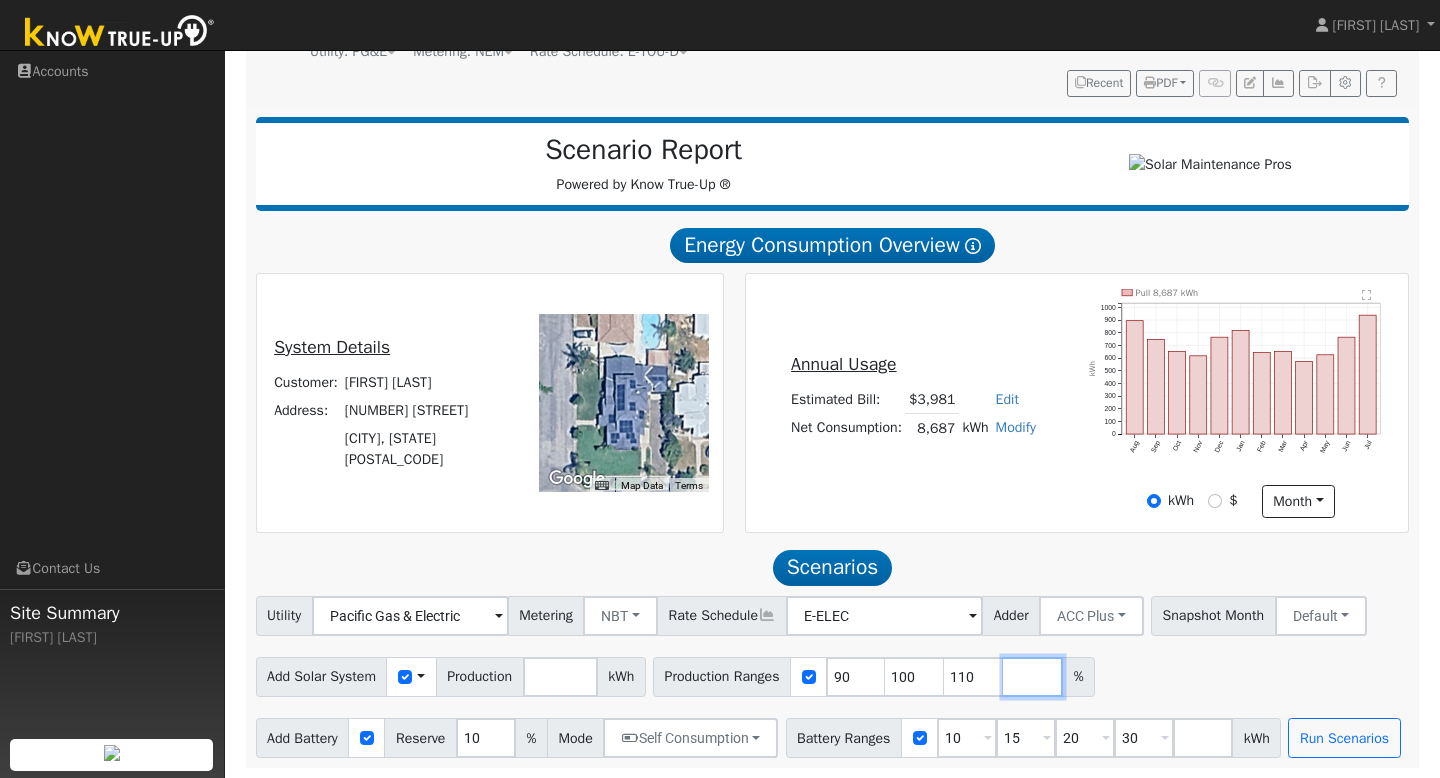 click at bounding box center (1033, 677) 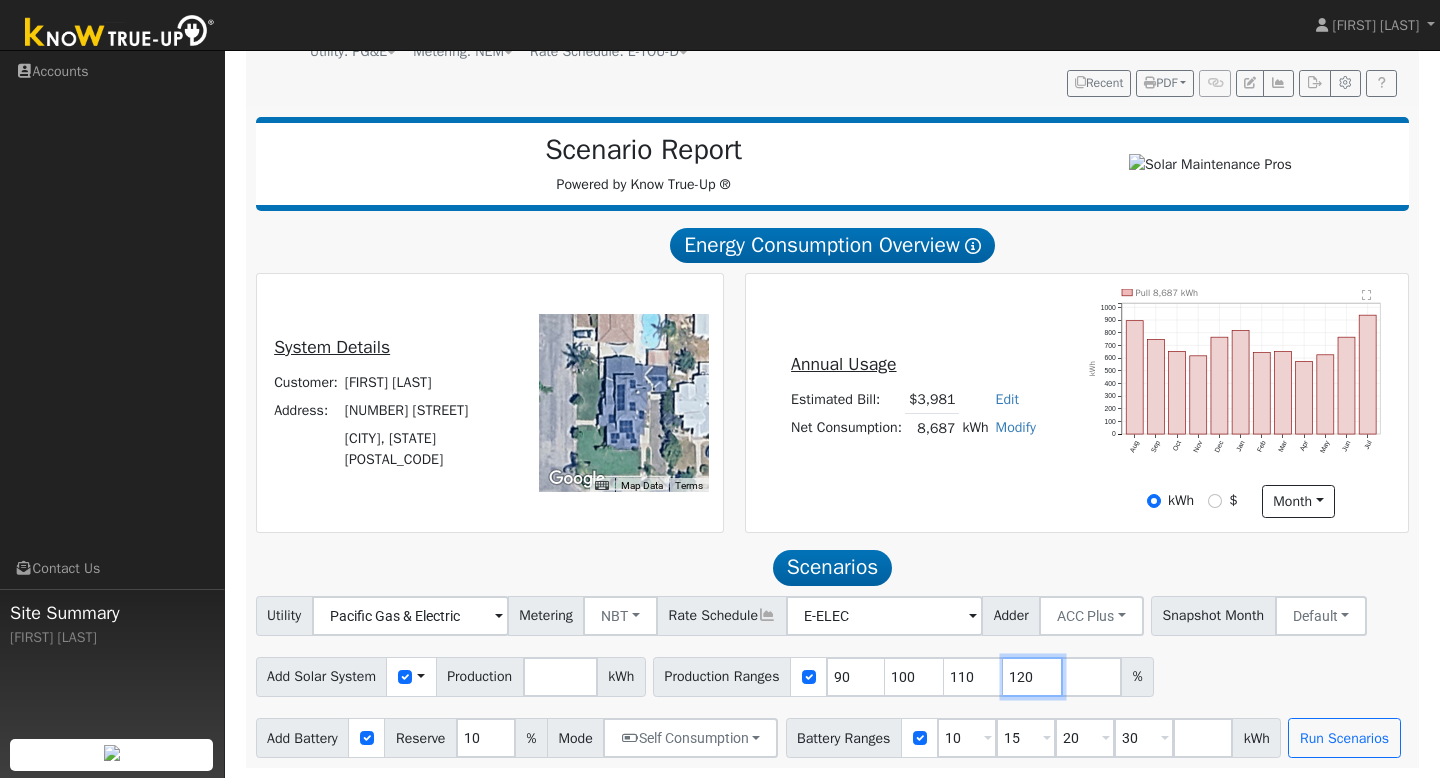 type on "120" 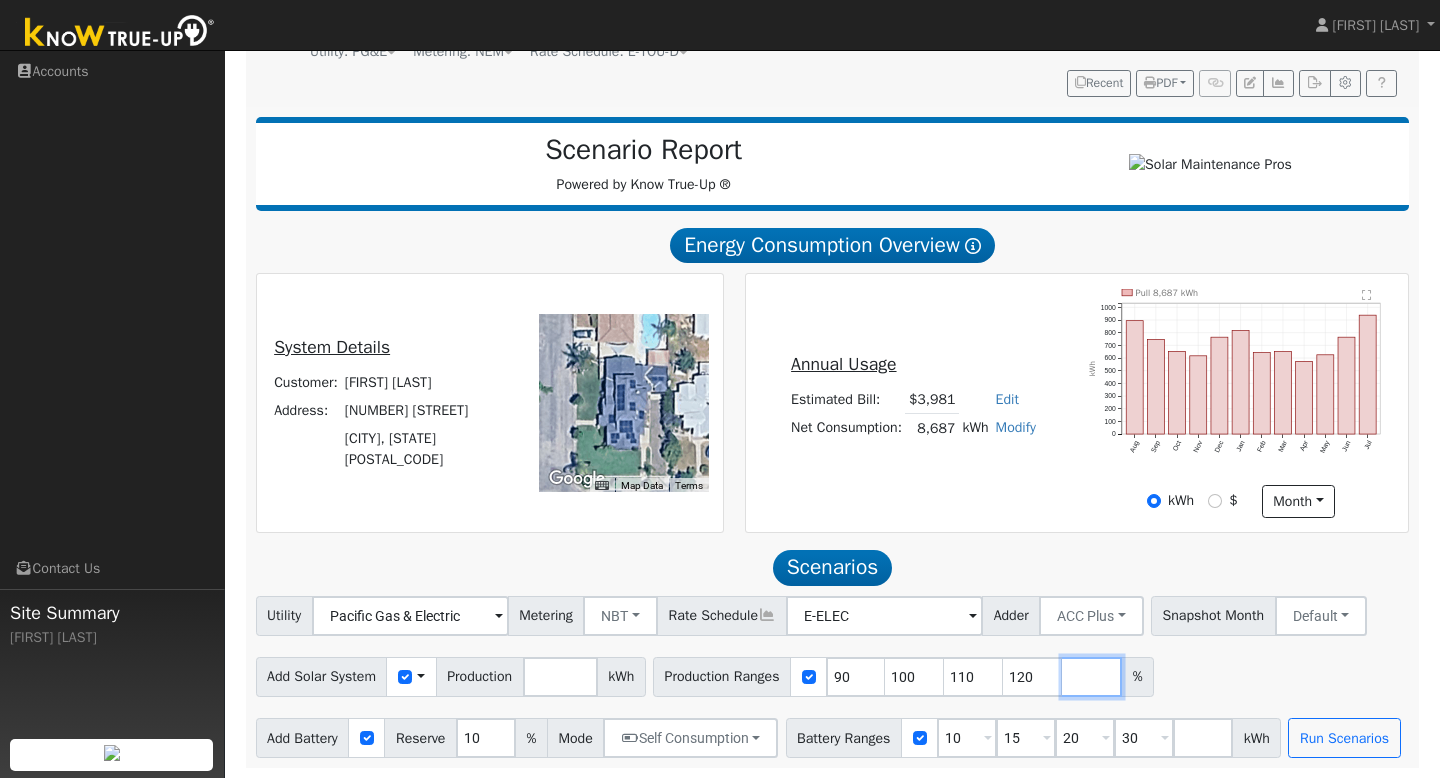 click at bounding box center (1092, 677) 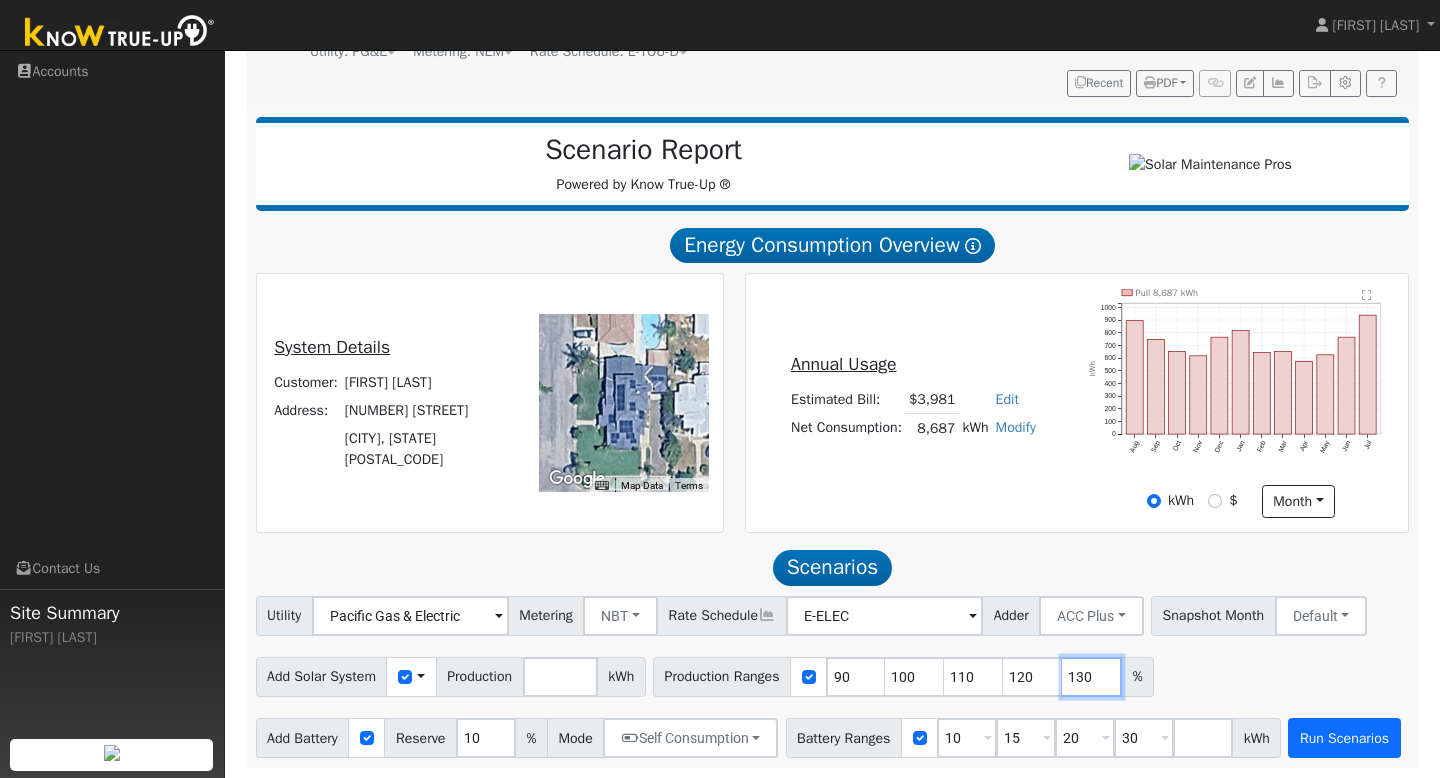type on "130" 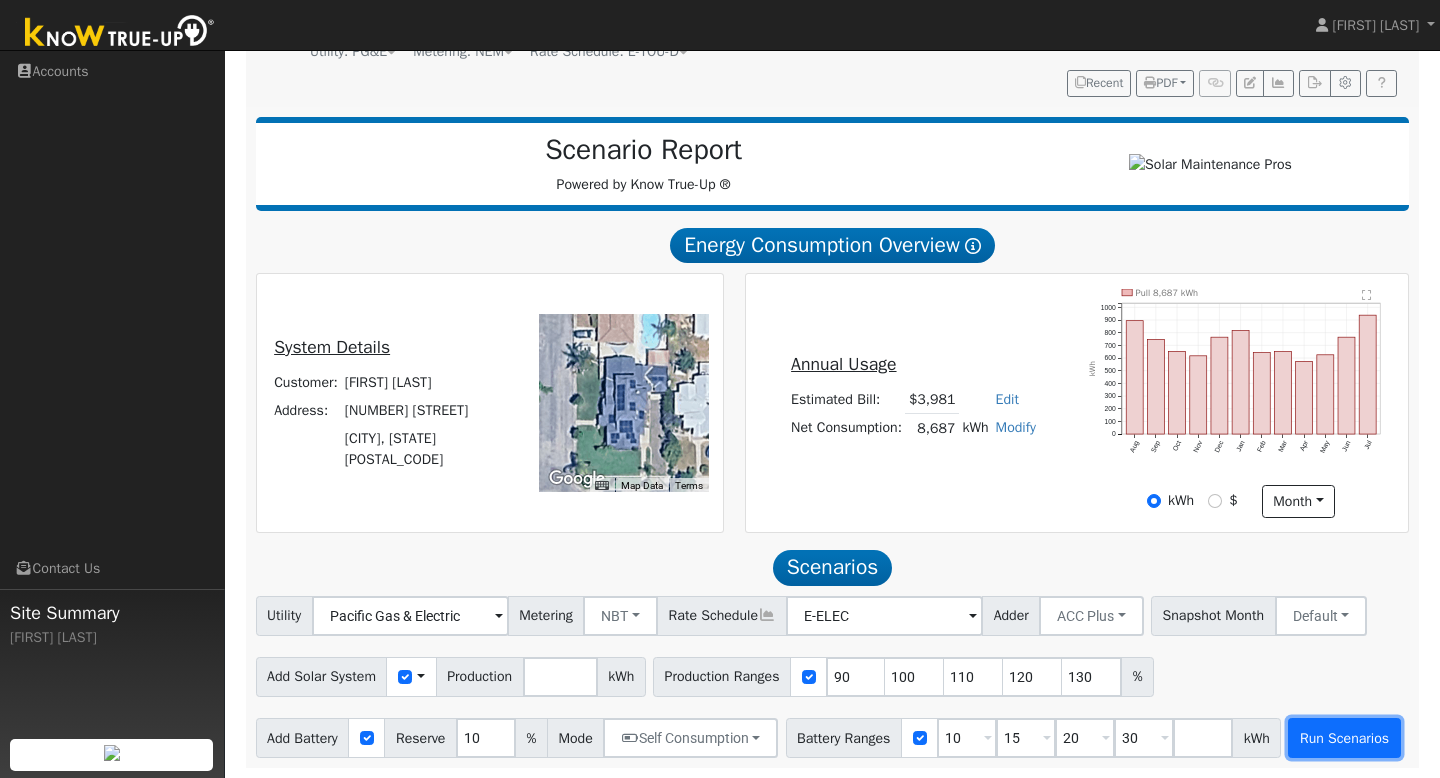 click on "Run Scenarios" at bounding box center (1344, 738) 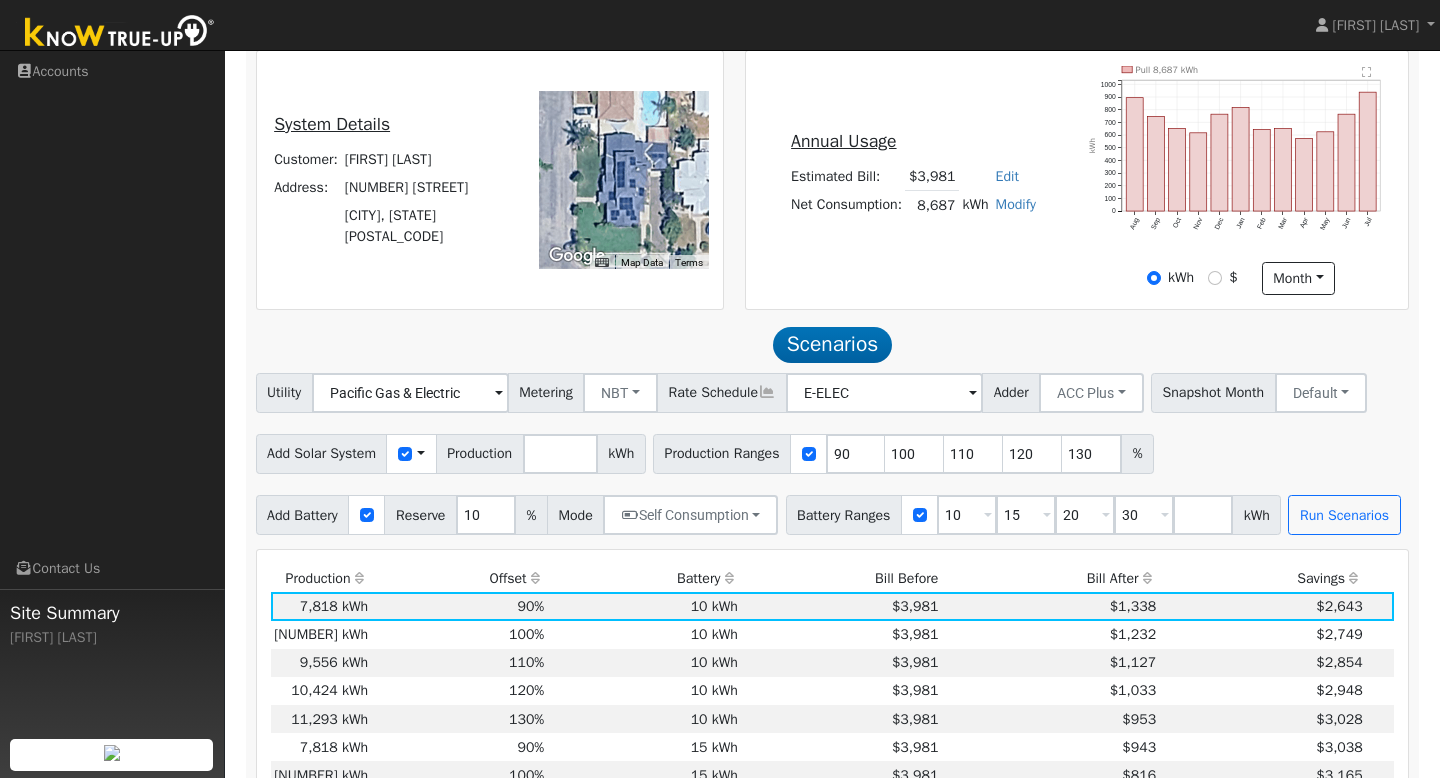 scroll, scrollTop: 439, scrollLeft: 0, axis: vertical 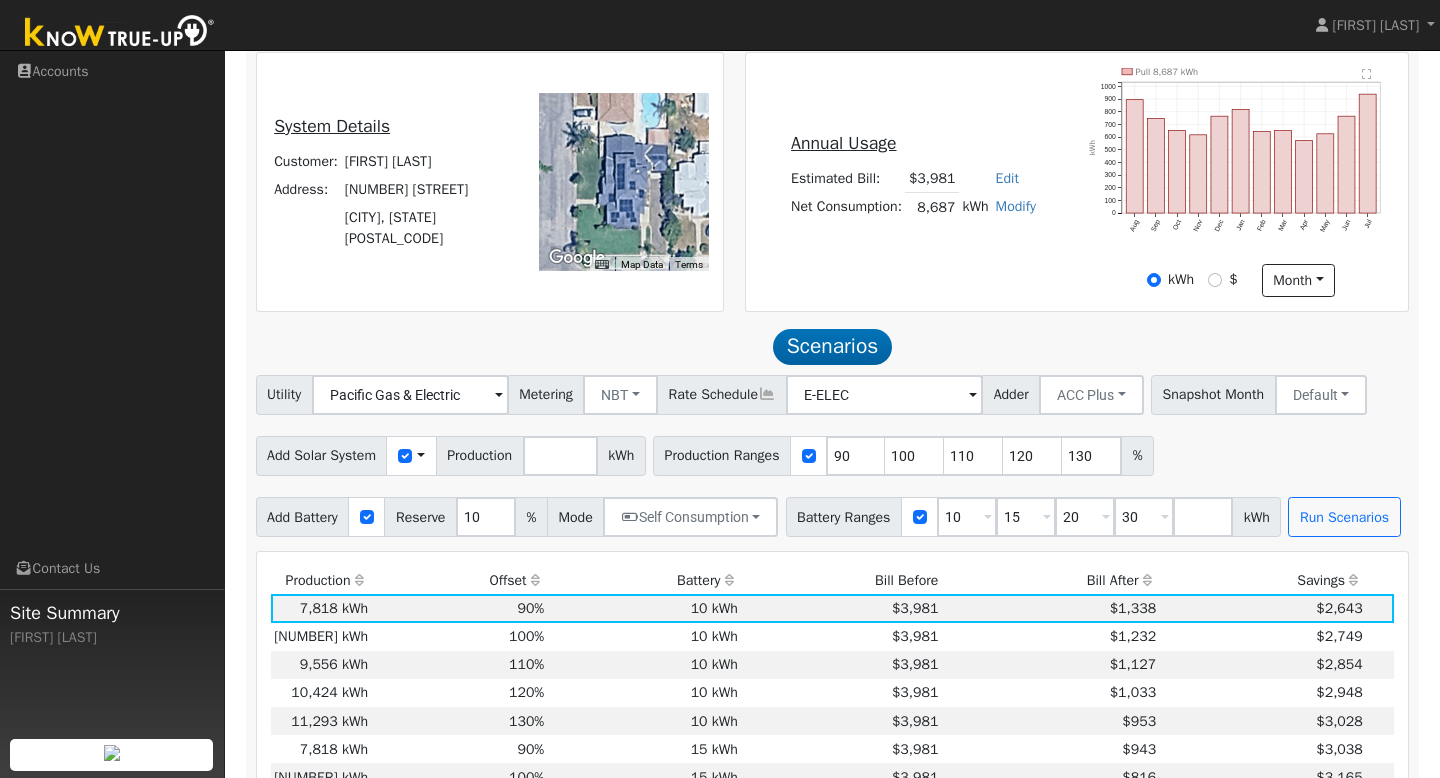 click at bounding box center [421, 455] 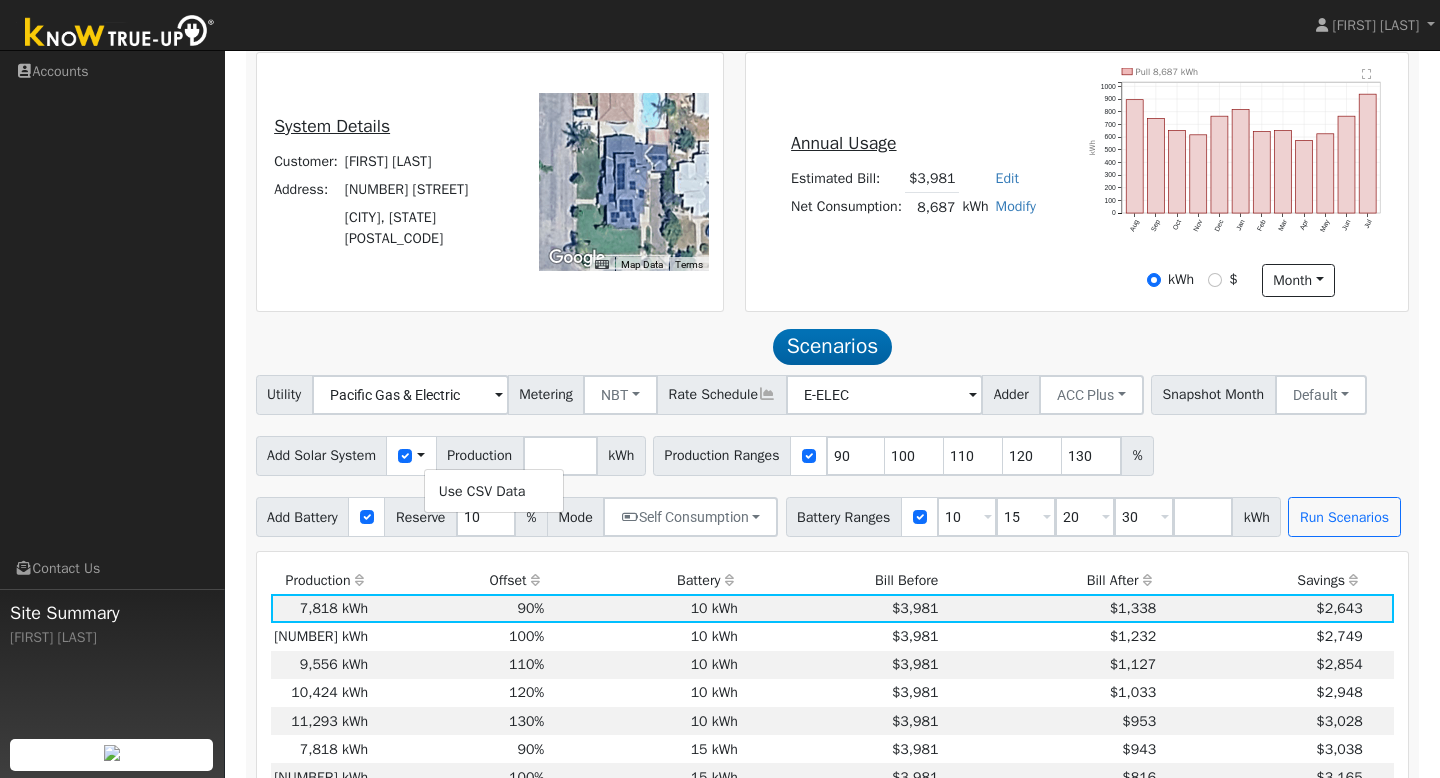 click at bounding box center (421, 455) 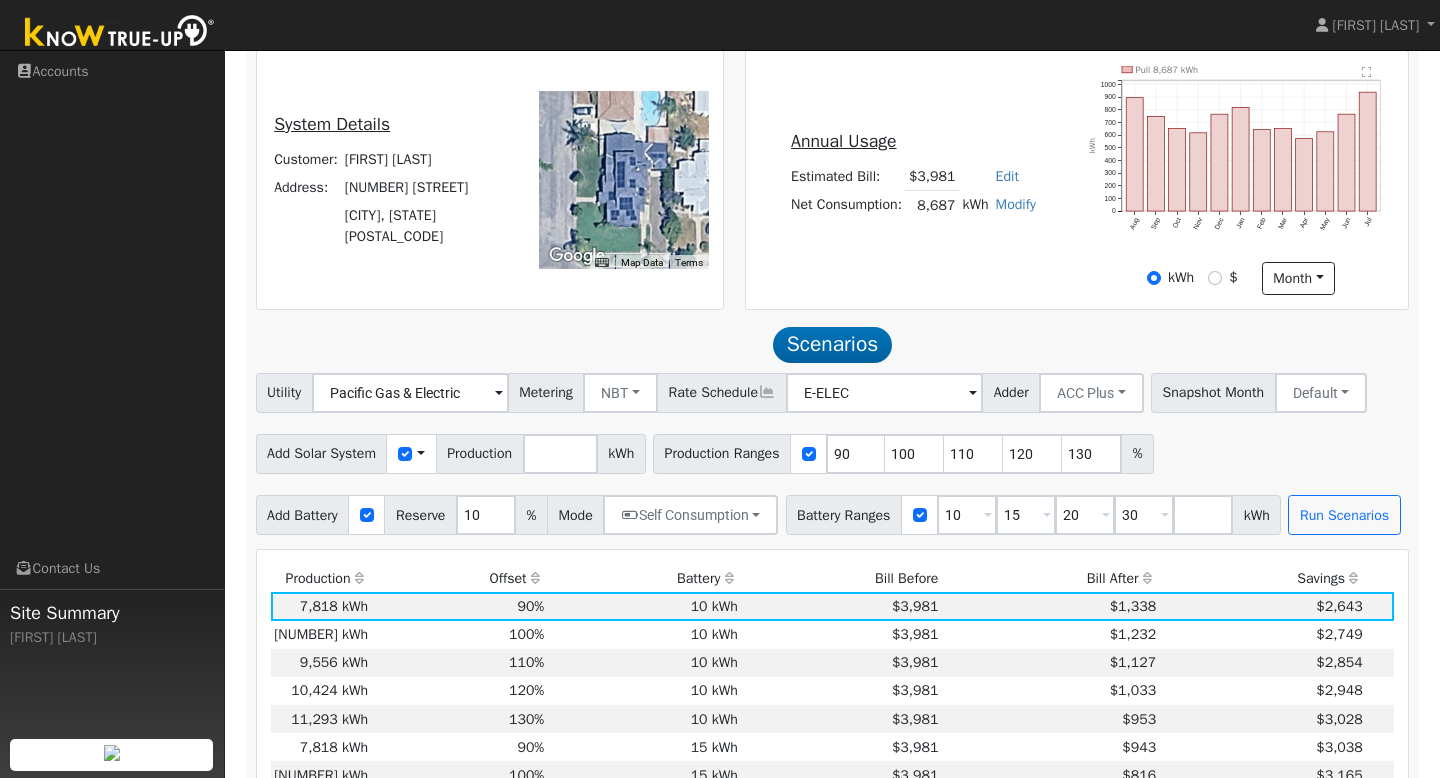 scroll, scrollTop: 443, scrollLeft: 0, axis: vertical 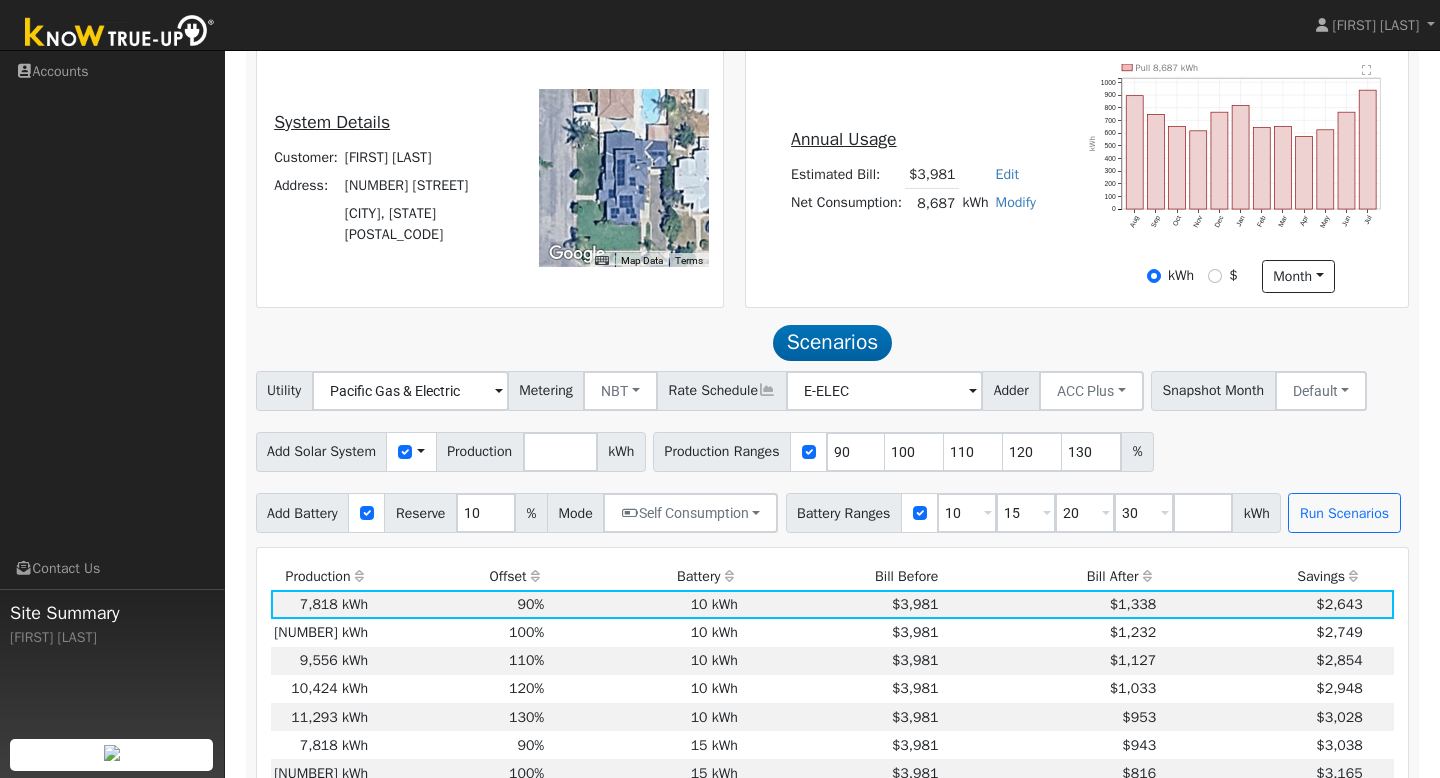 click on "Add Solar System" at bounding box center (322, 452) 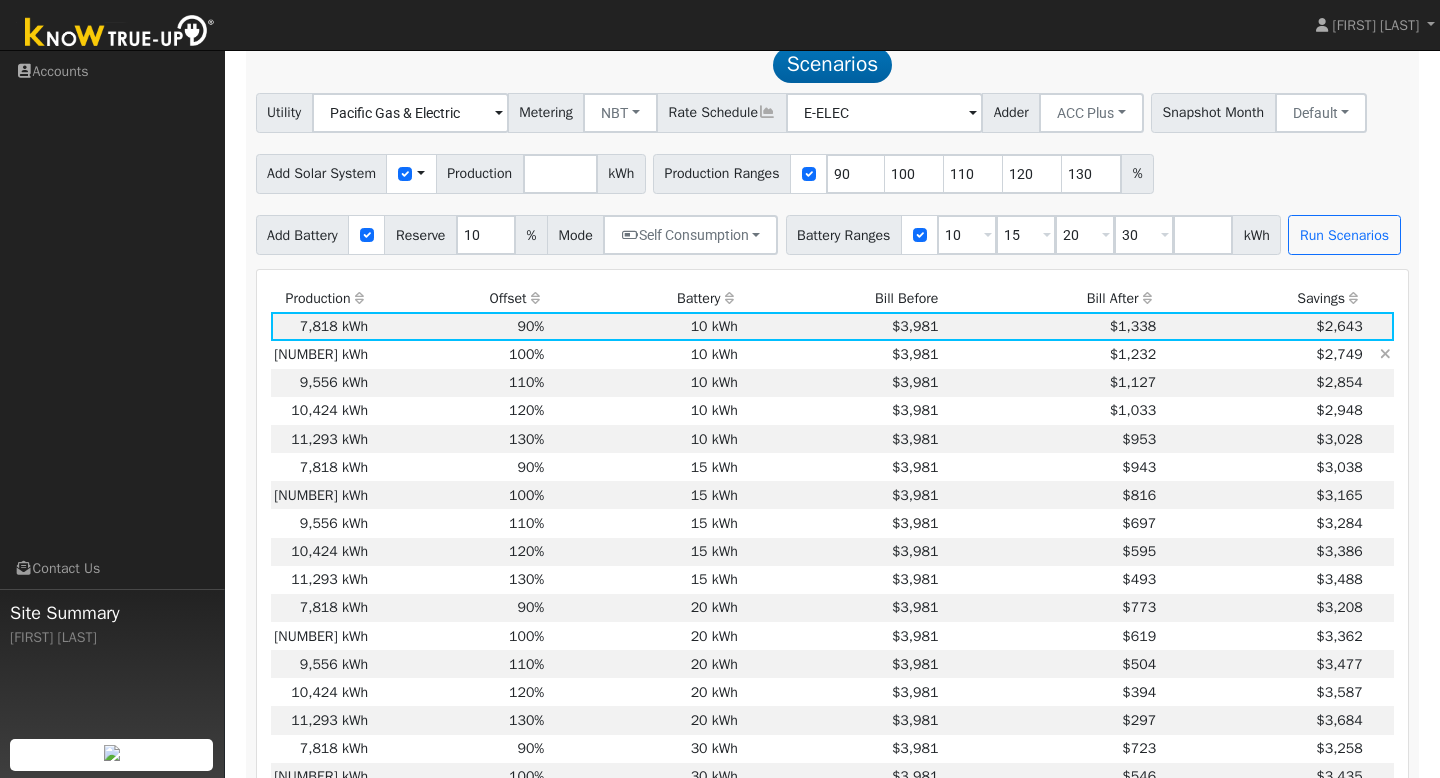 scroll, scrollTop: 723, scrollLeft: 0, axis: vertical 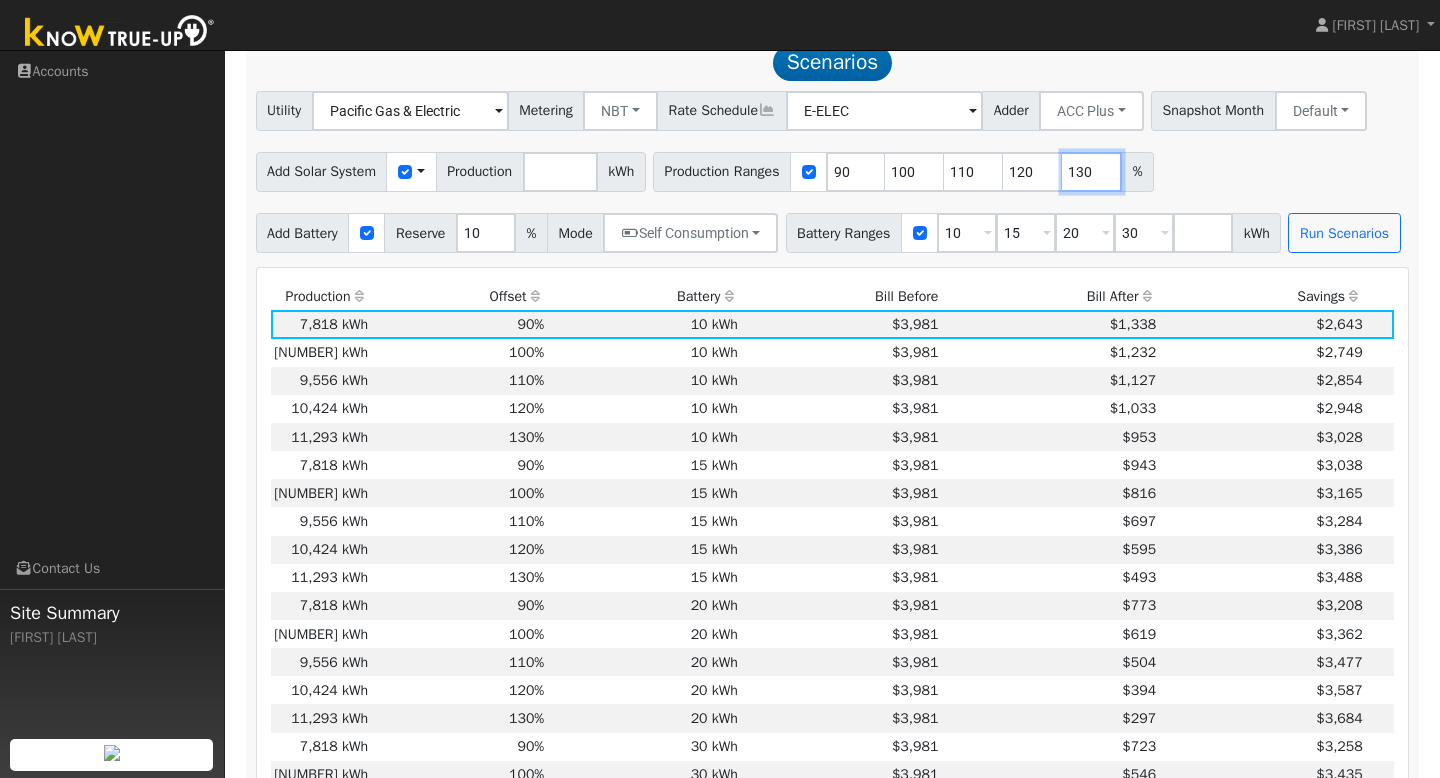 click on "130" at bounding box center (1092, 172) 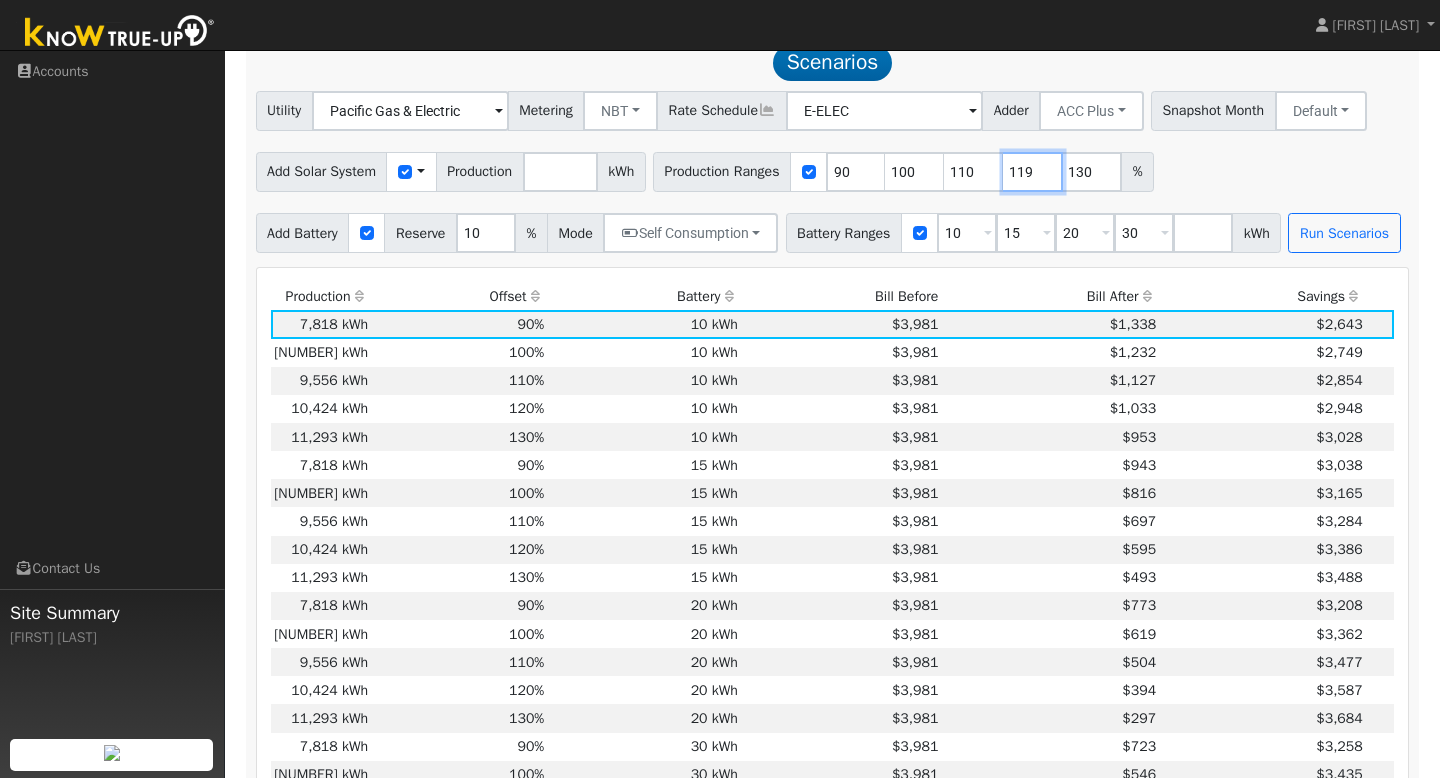 type on "119" 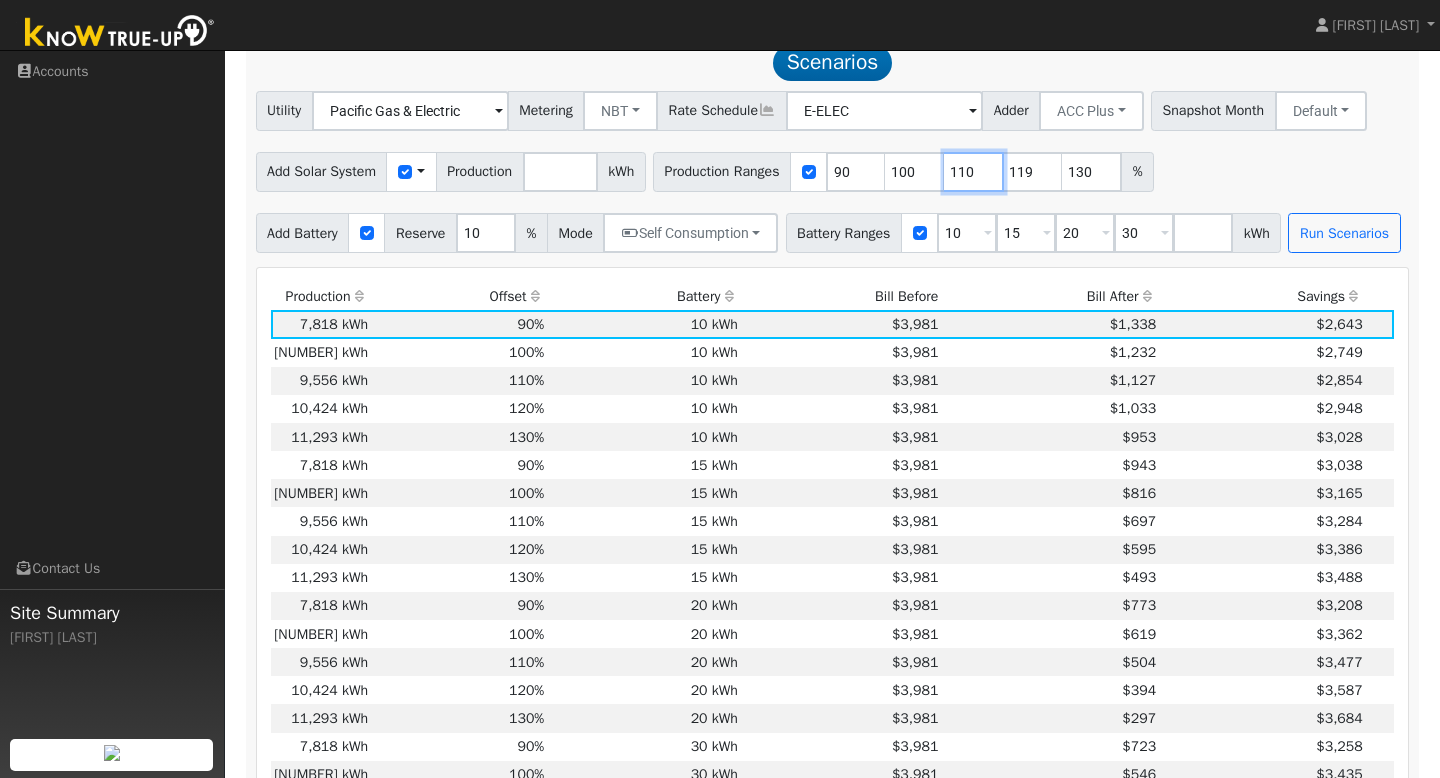 drag, startPoint x: 995, startPoint y: 176, endPoint x: 962, endPoint y: 172, distance: 33.24154 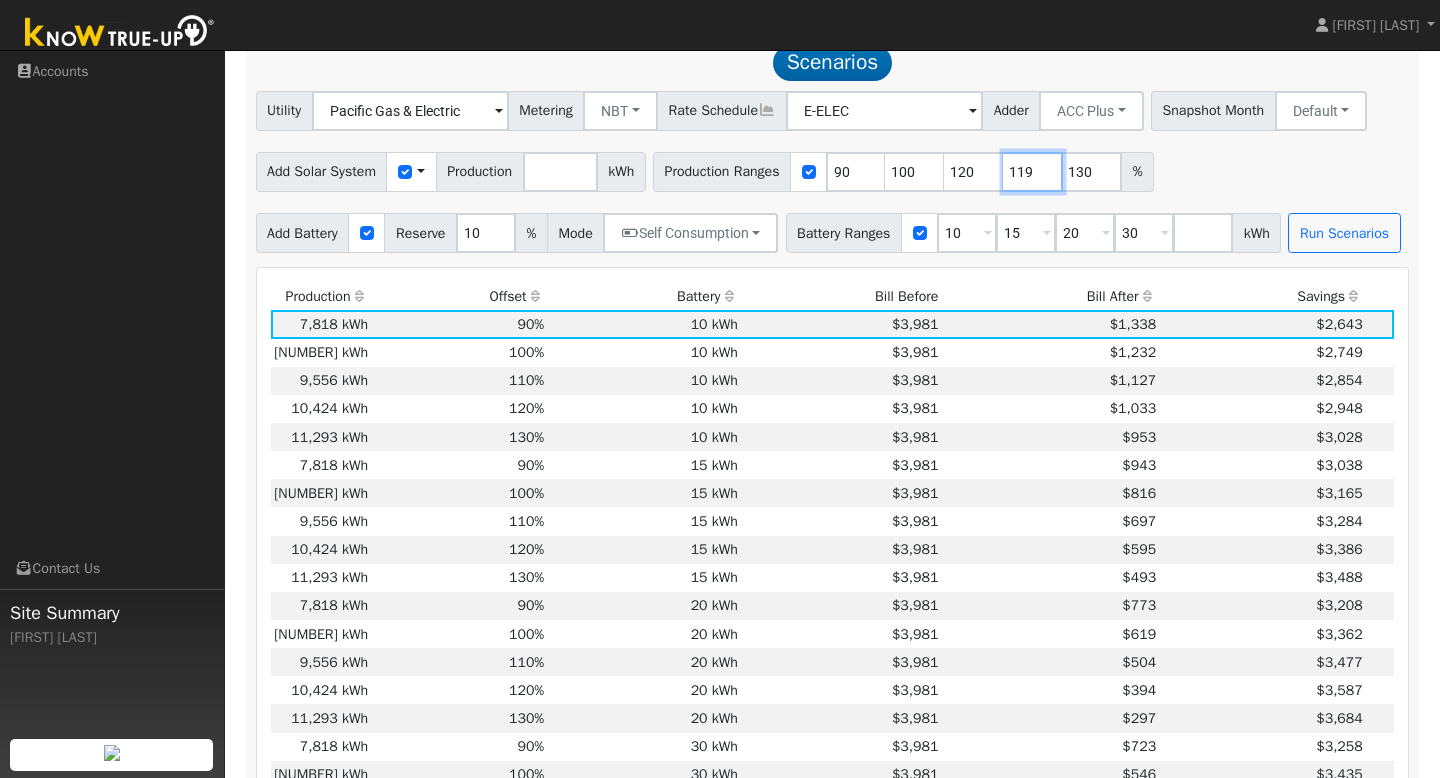type on "119" 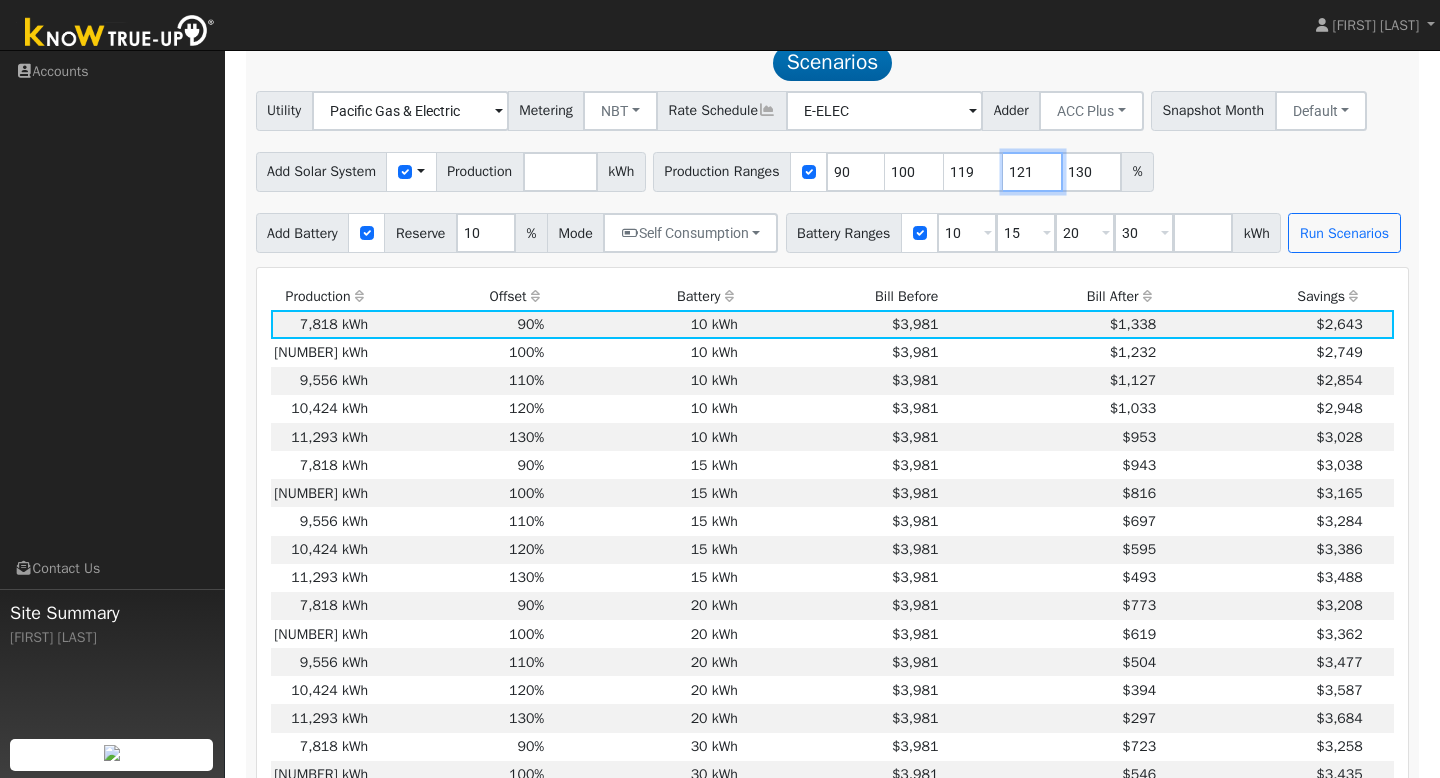 click on "121" at bounding box center (1033, 172) 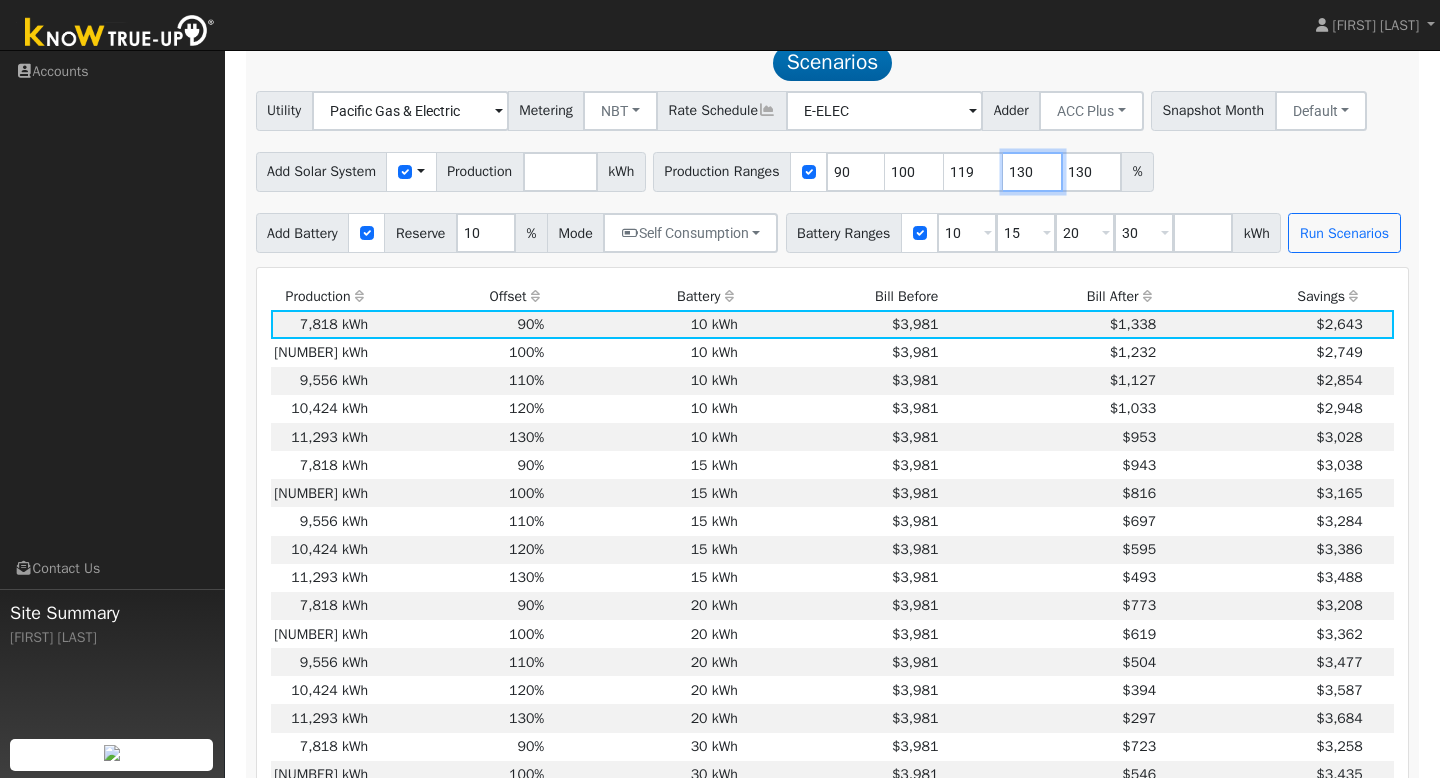 type on "130" 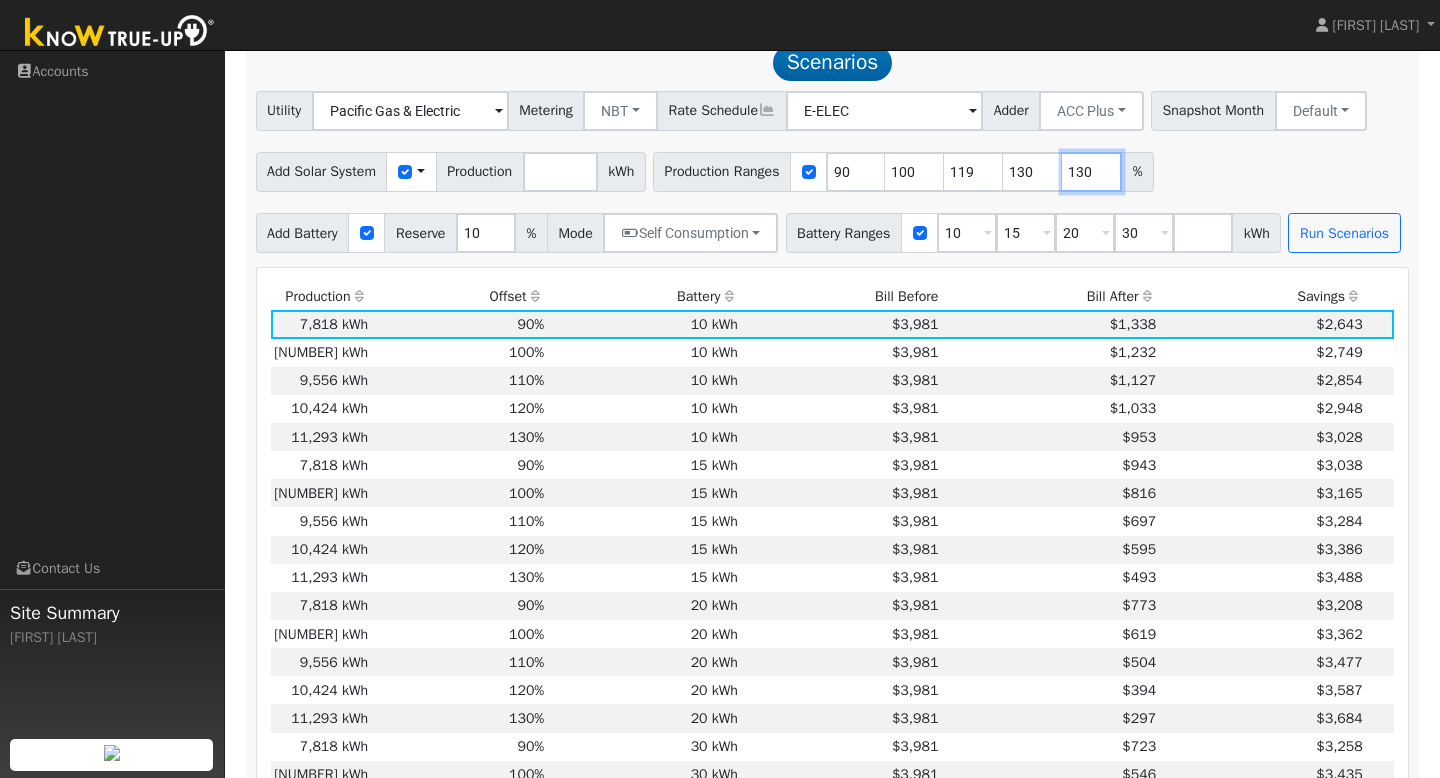 click on "130" at bounding box center [1092, 172] 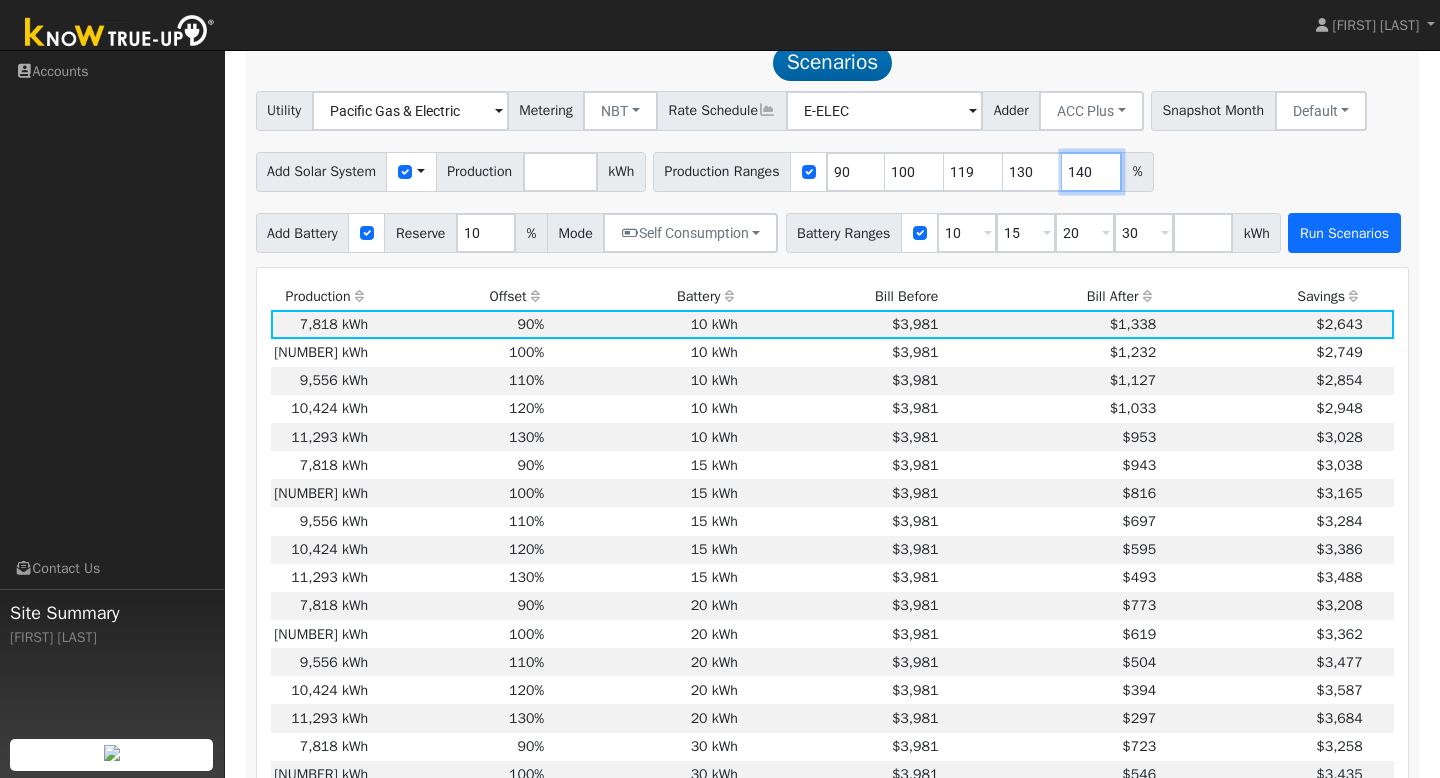 type on "140" 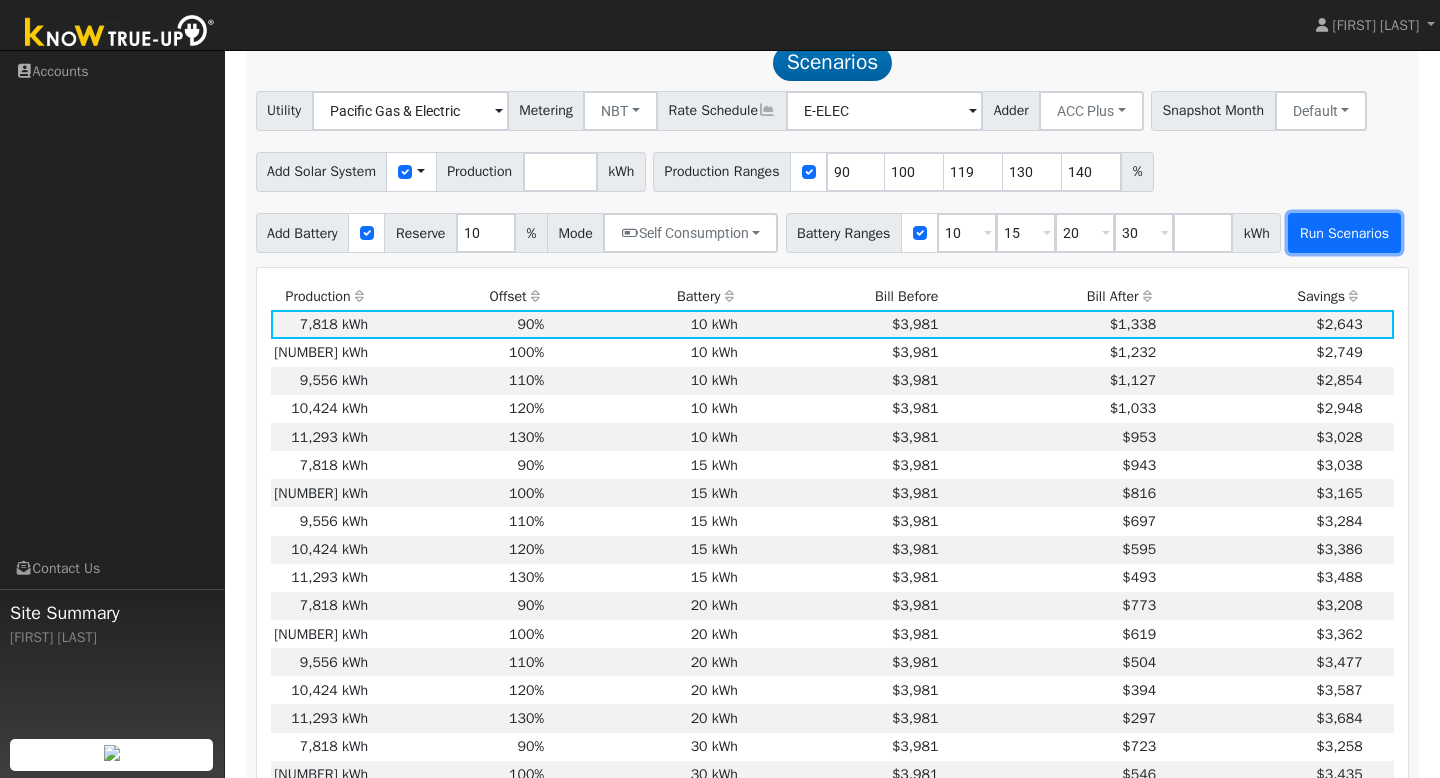 click on "Run Scenarios" at bounding box center [1344, 233] 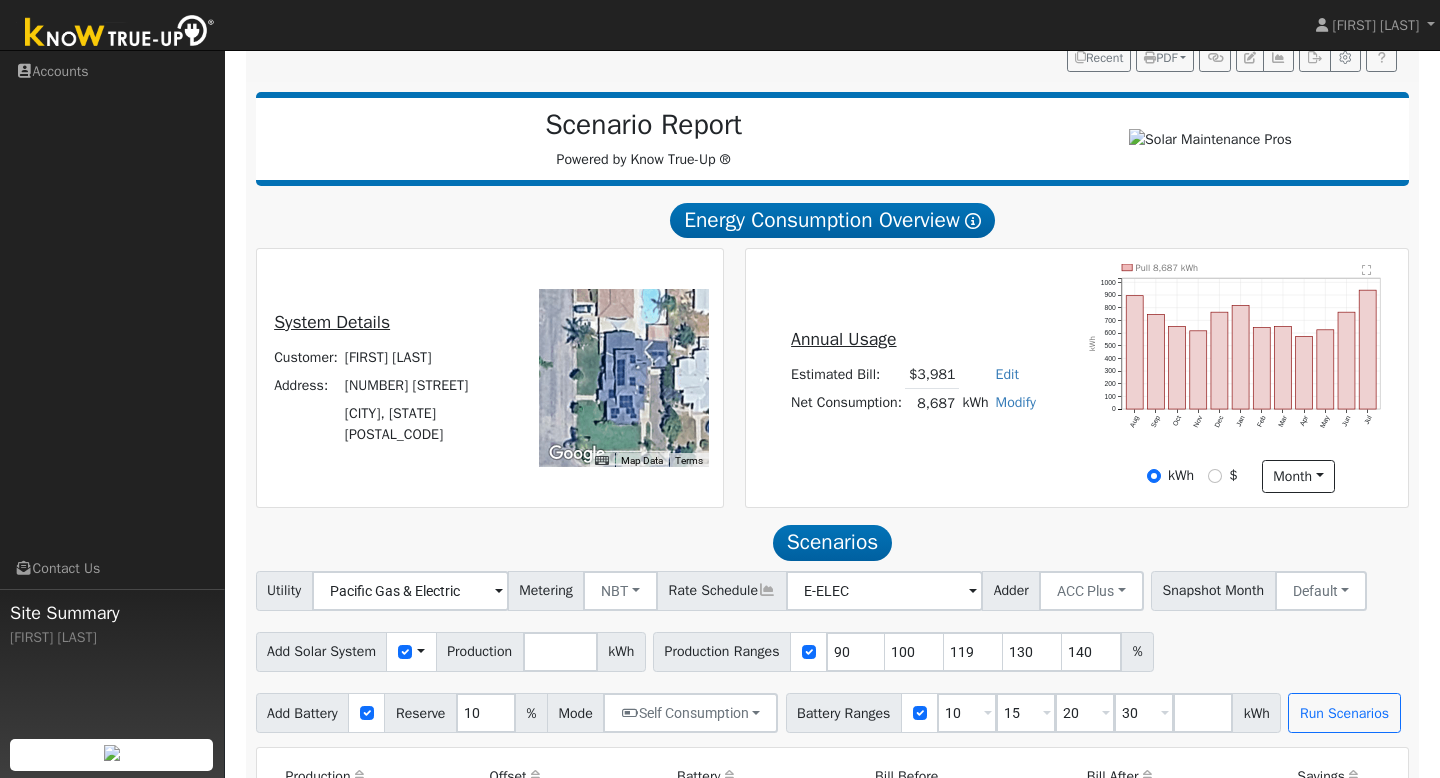 scroll, scrollTop: 245, scrollLeft: 0, axis: vertical 